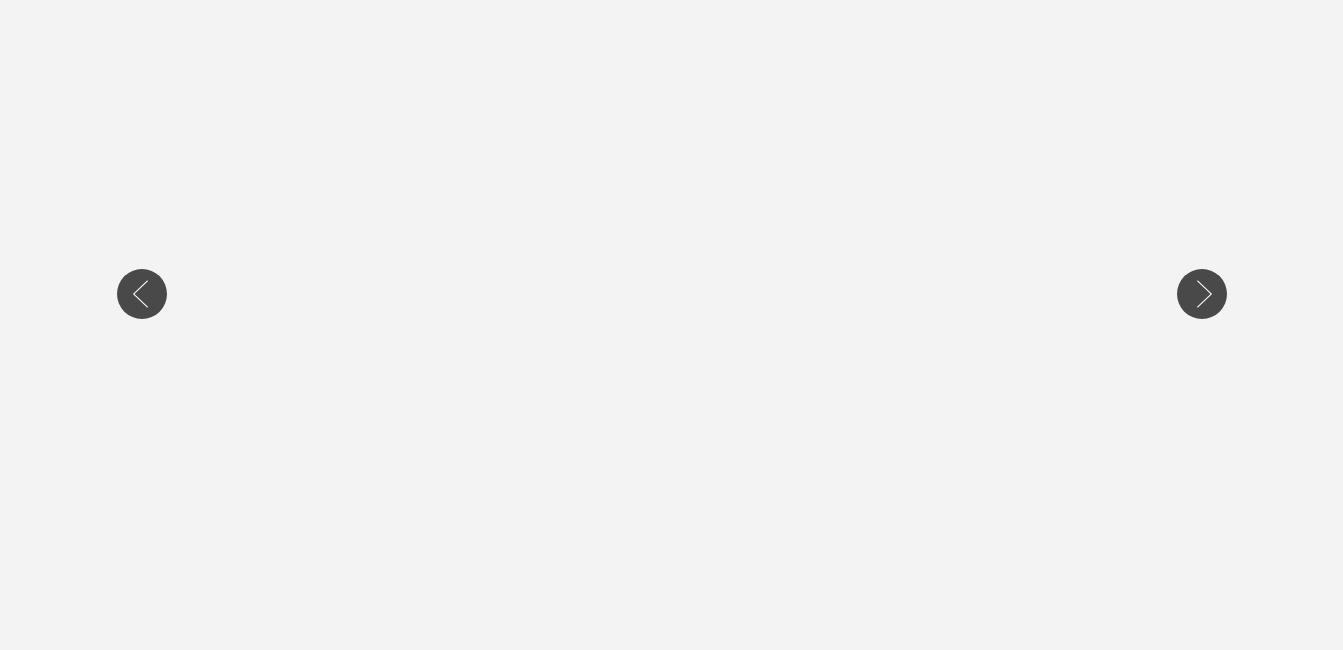 scroll, scrollTop: 593, scrollLeft: 0, axis: vertical 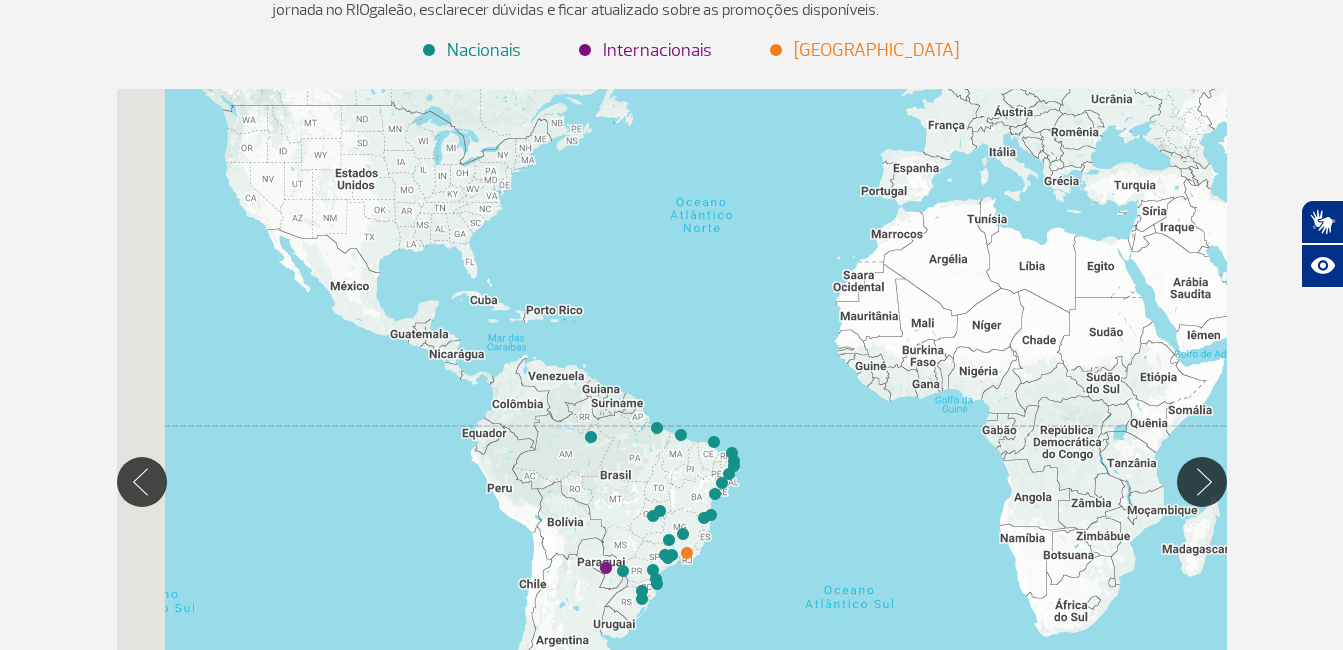 drag, startPoint x: 472, startPoint y: 424, endPoint x: 636, endPoint y: 297, distance: 207.42468 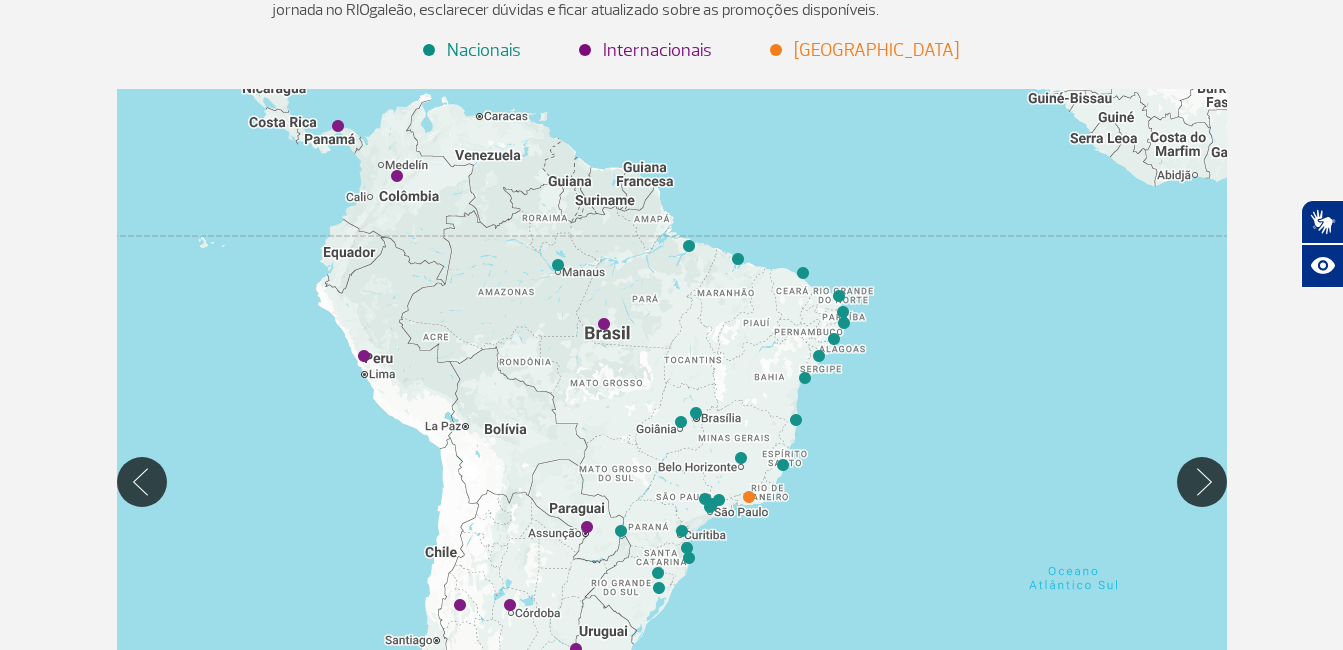 drag, startPoint x: 609, startPoint y: 513, endPoint x: 607, endPoint y: 454, distance: 59.03389 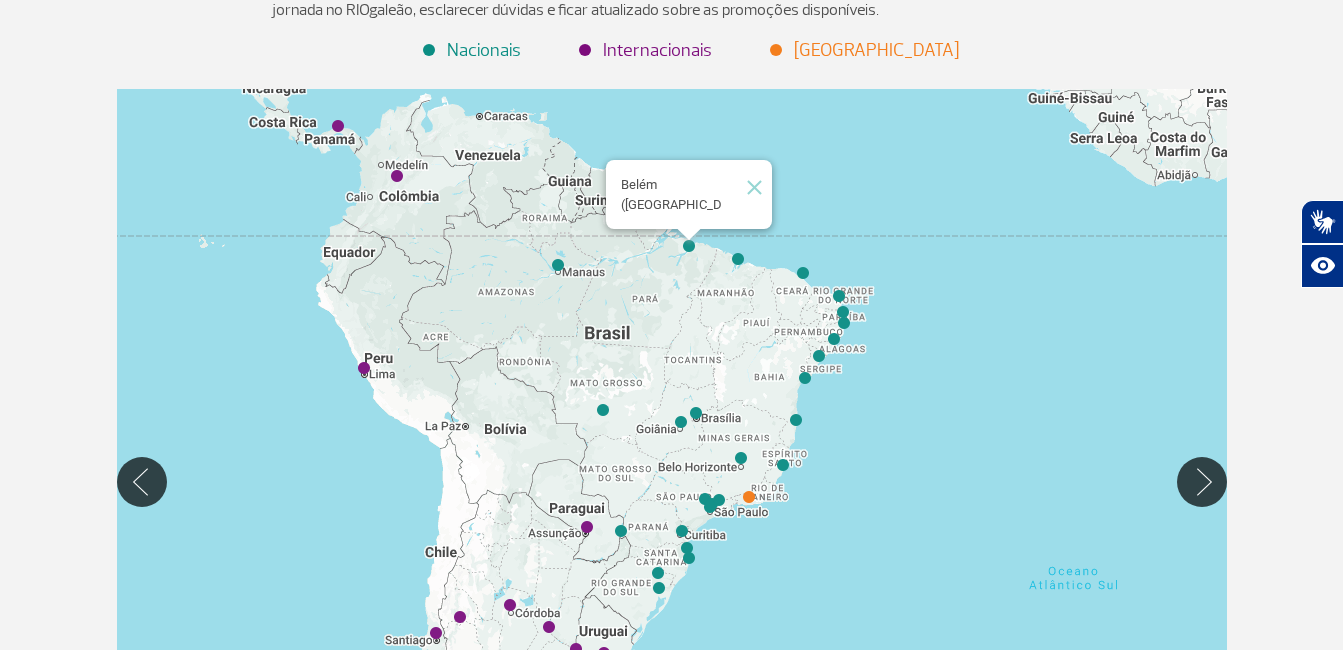 click 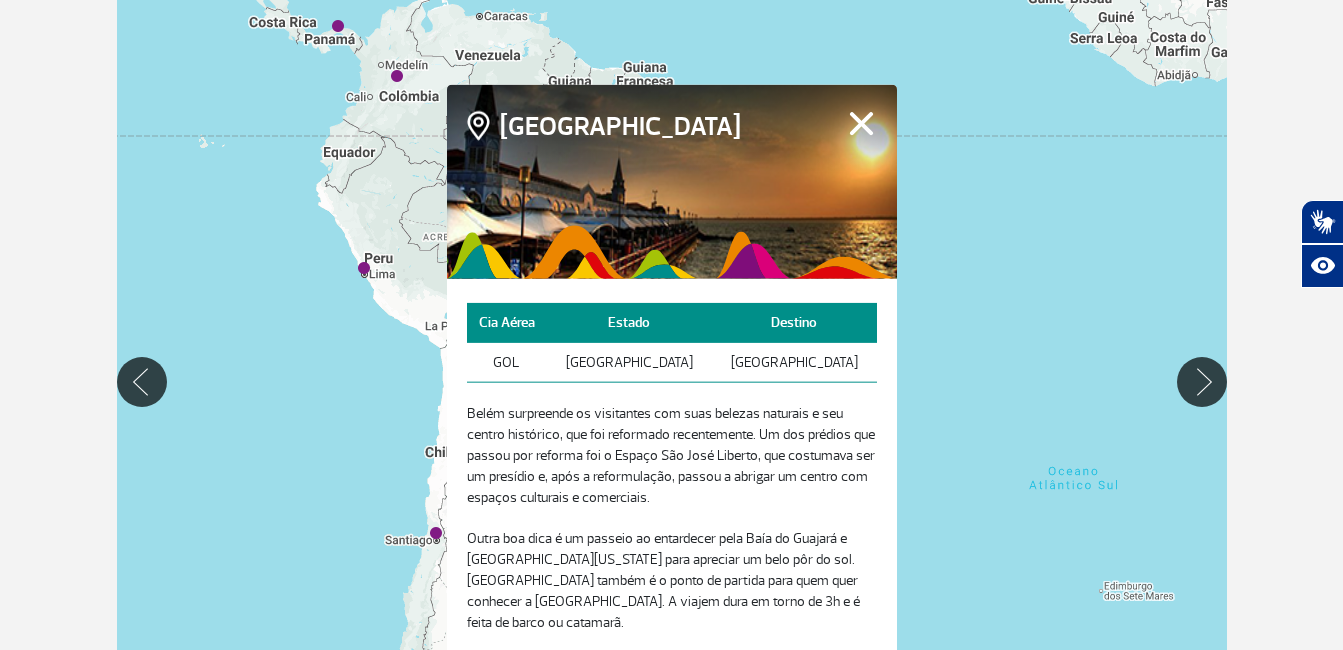scroll, scrollTop: 300, scrollLeft: 0, axis: vertical 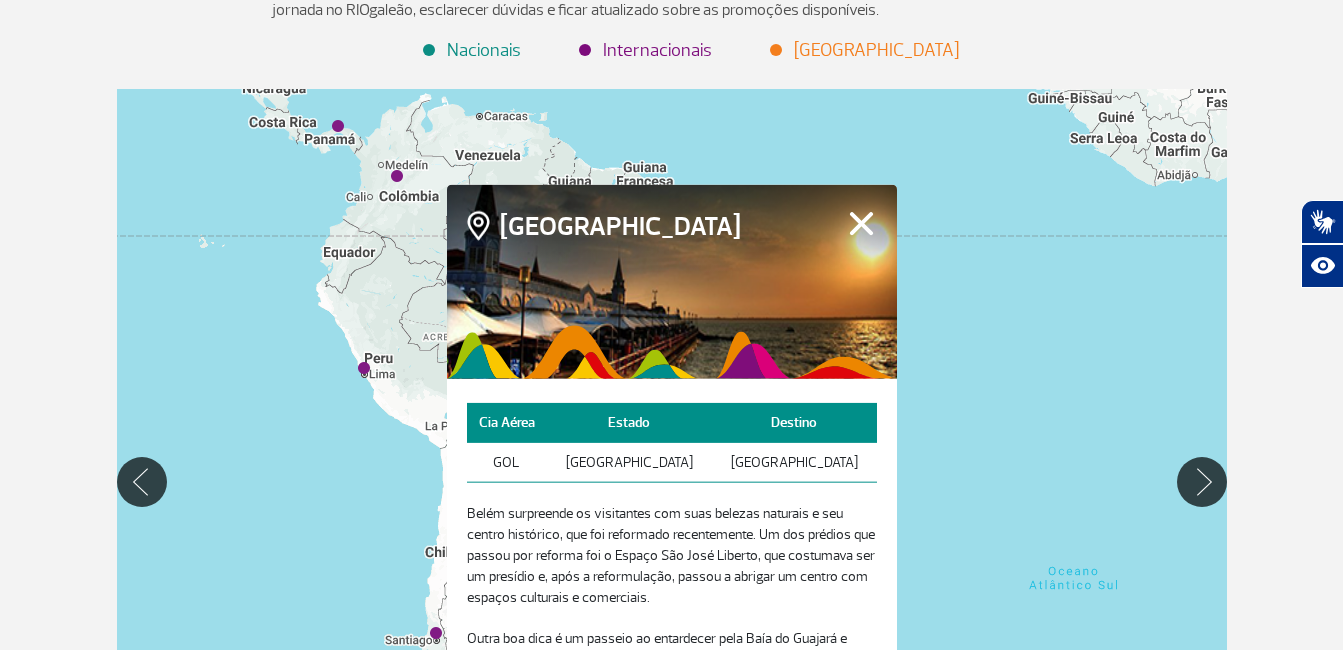 click on "Fechar" at bounding box center (861, 223) 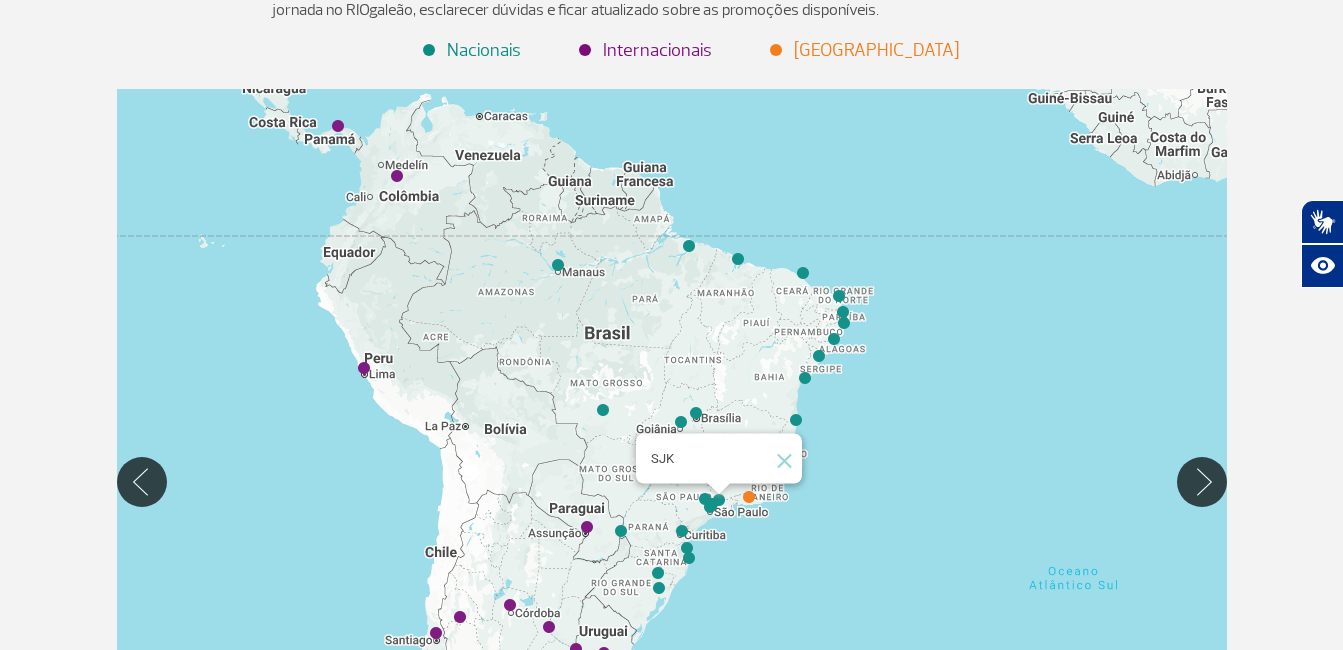 click 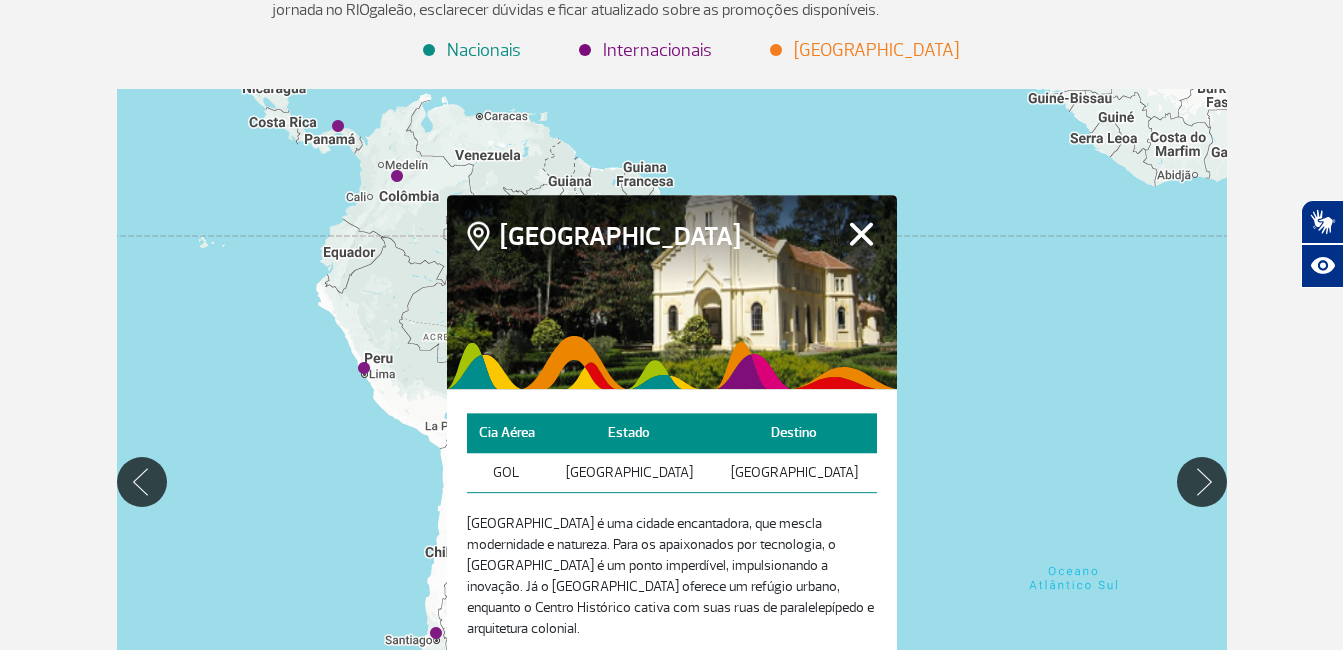 click on "Fechar" at bounding box center [861, 234] 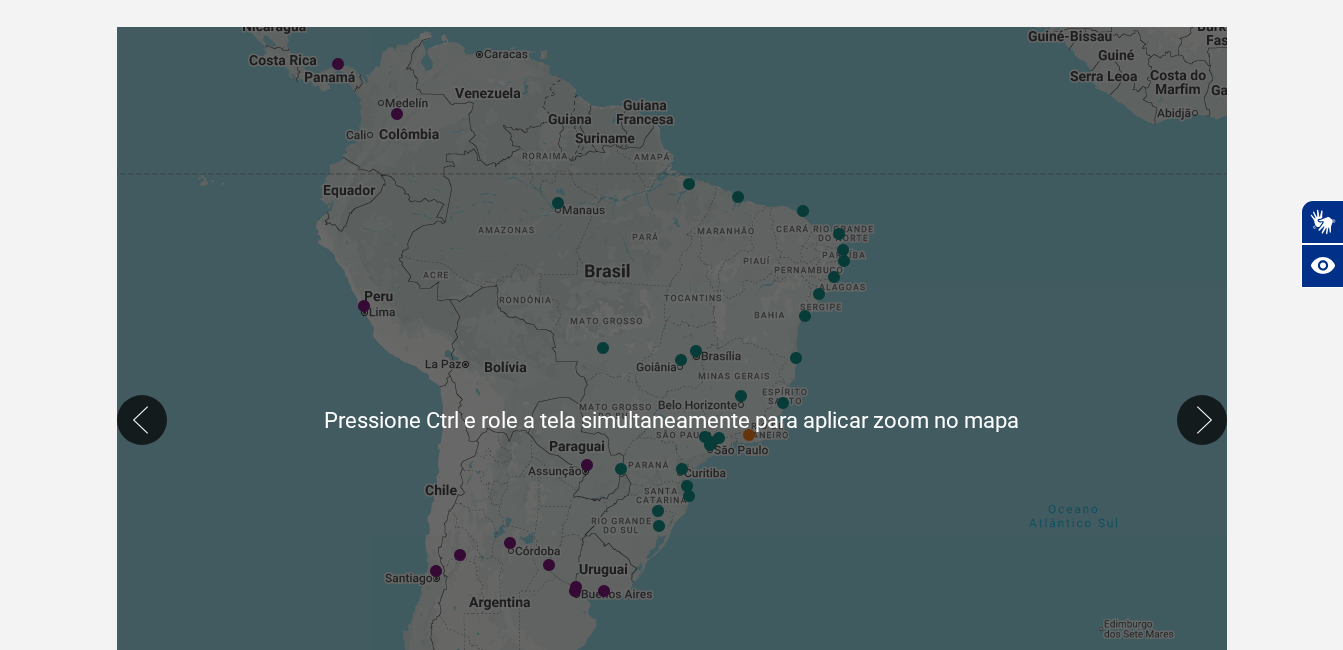 scroll, scrollTop: 500, scrollLeft: 0, axis: vertical 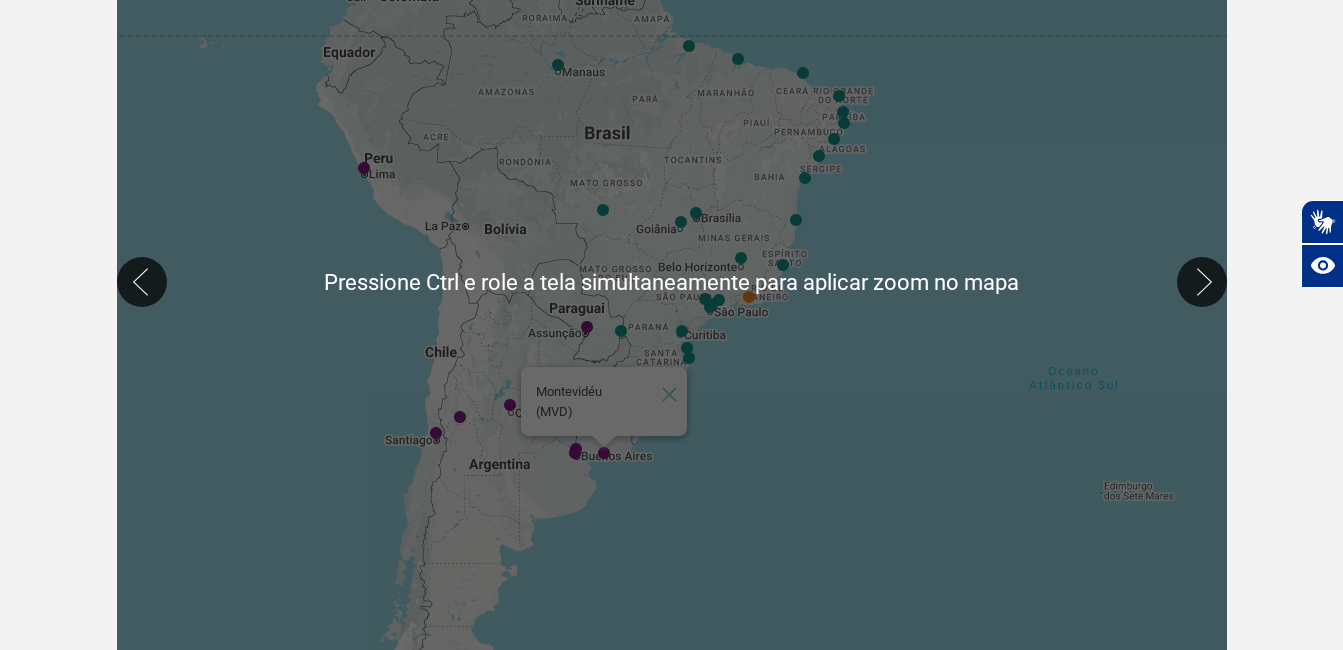 type 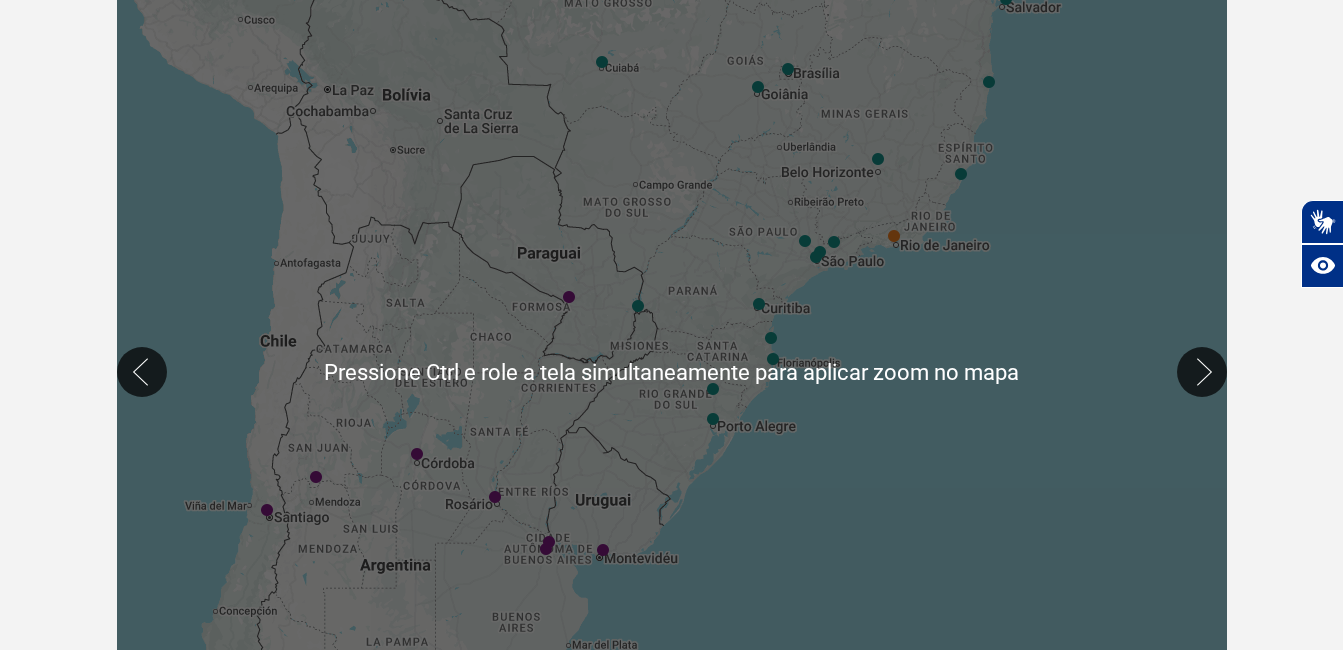 scroll, scrollTop: 400, scrollLeft: 0, axis: vertical 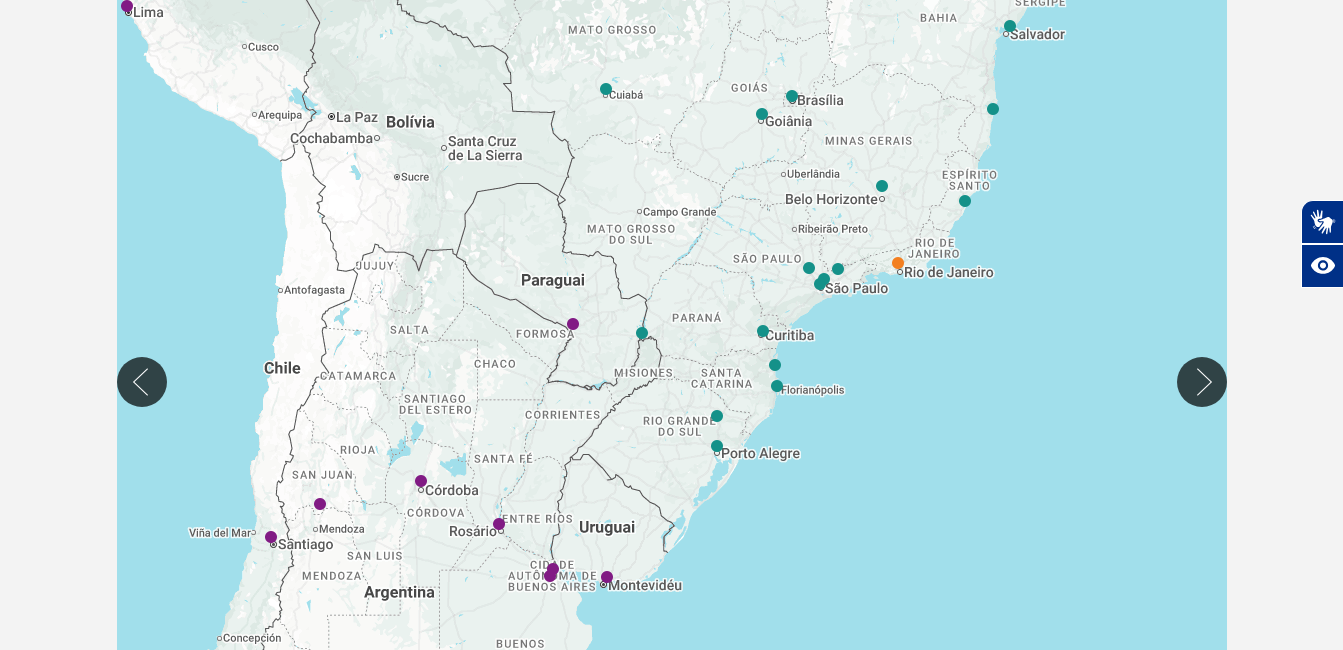 drag, startPoint x: 411, startPoint y: 281, endPoint x: 427, endPoint y: 334, distance: 55.362442 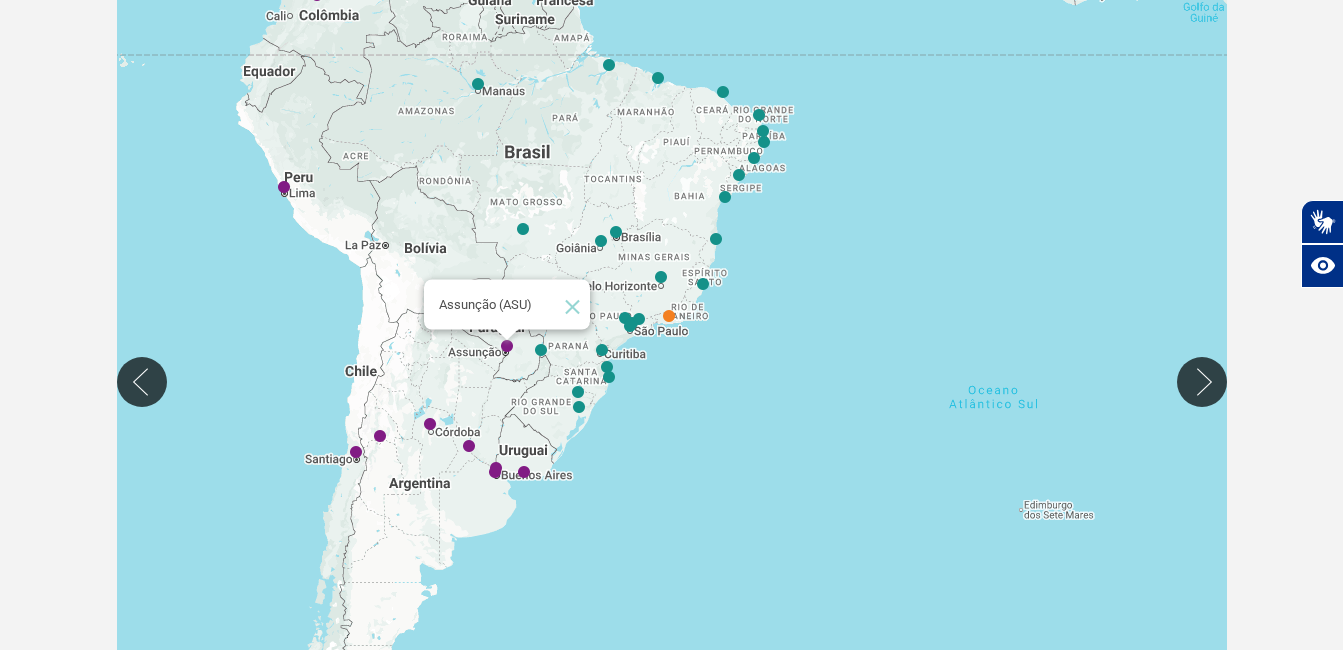 click 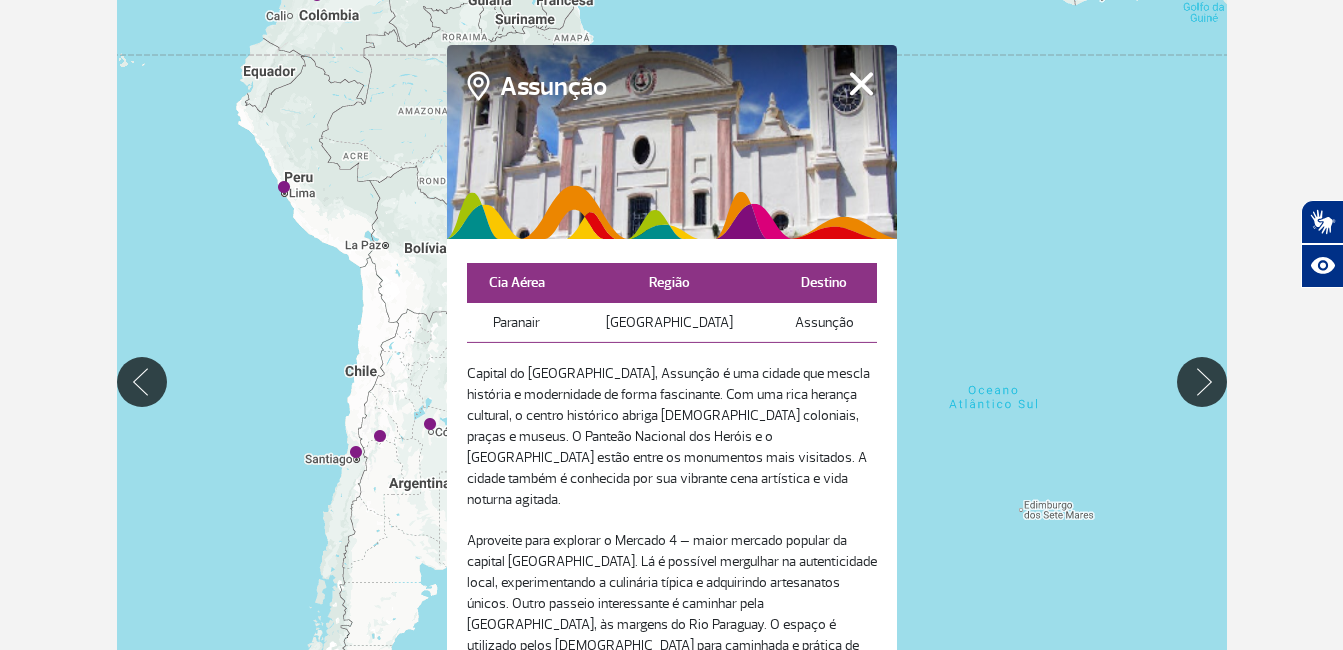 click on "Fechar" at bounding box center (861, 83) 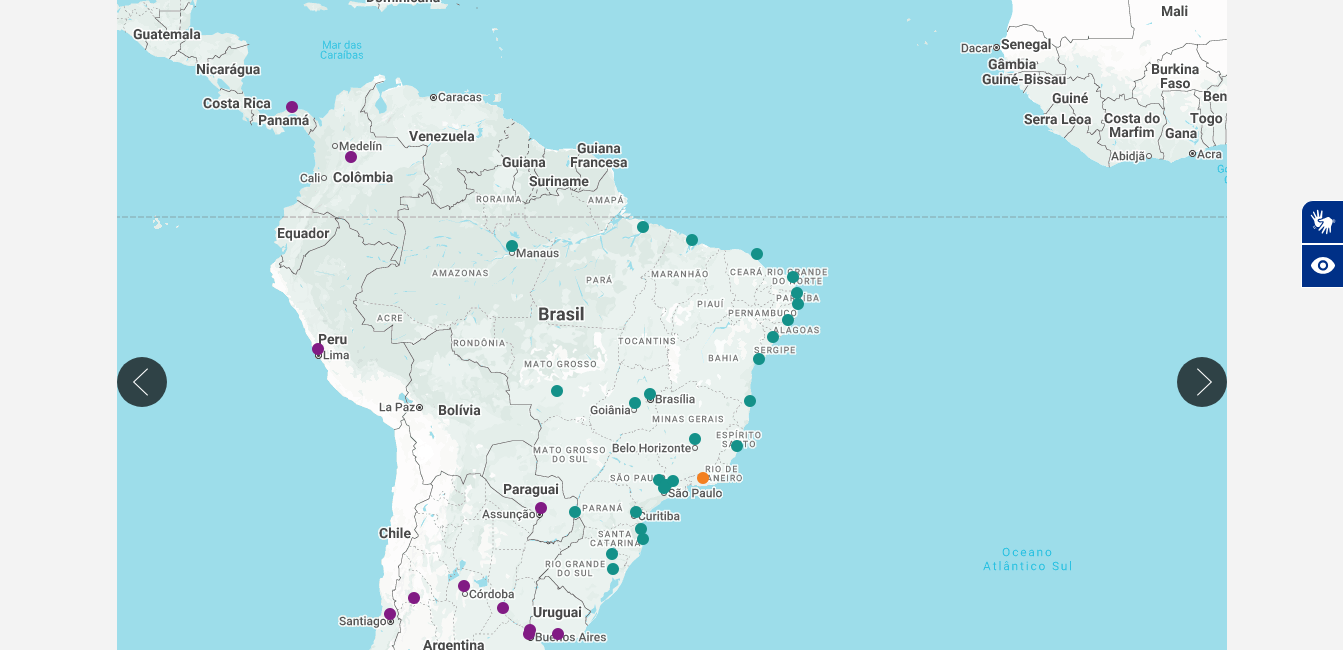 drag, startPoint x: 518, startPoint y: 328, endPoint x: 552, endPoint y: 495, distance: 170.42593 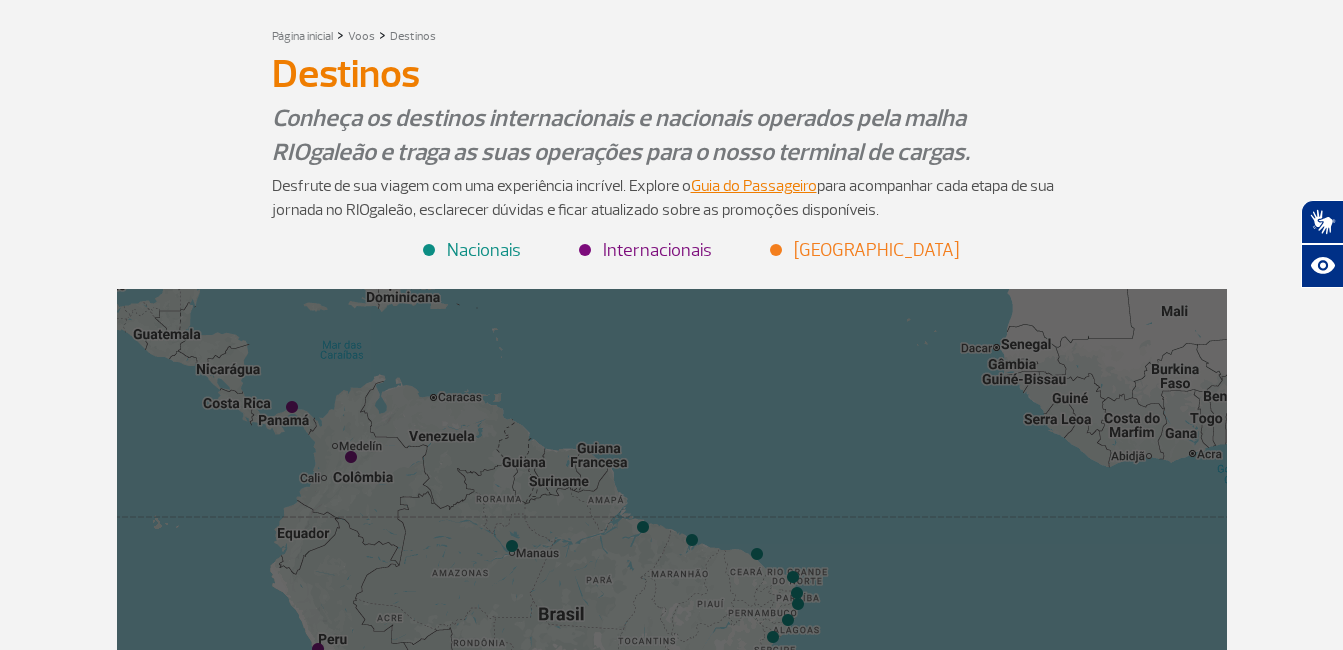 scroll, scrollTop: 400, scrollLeft: 0, axis: vertical 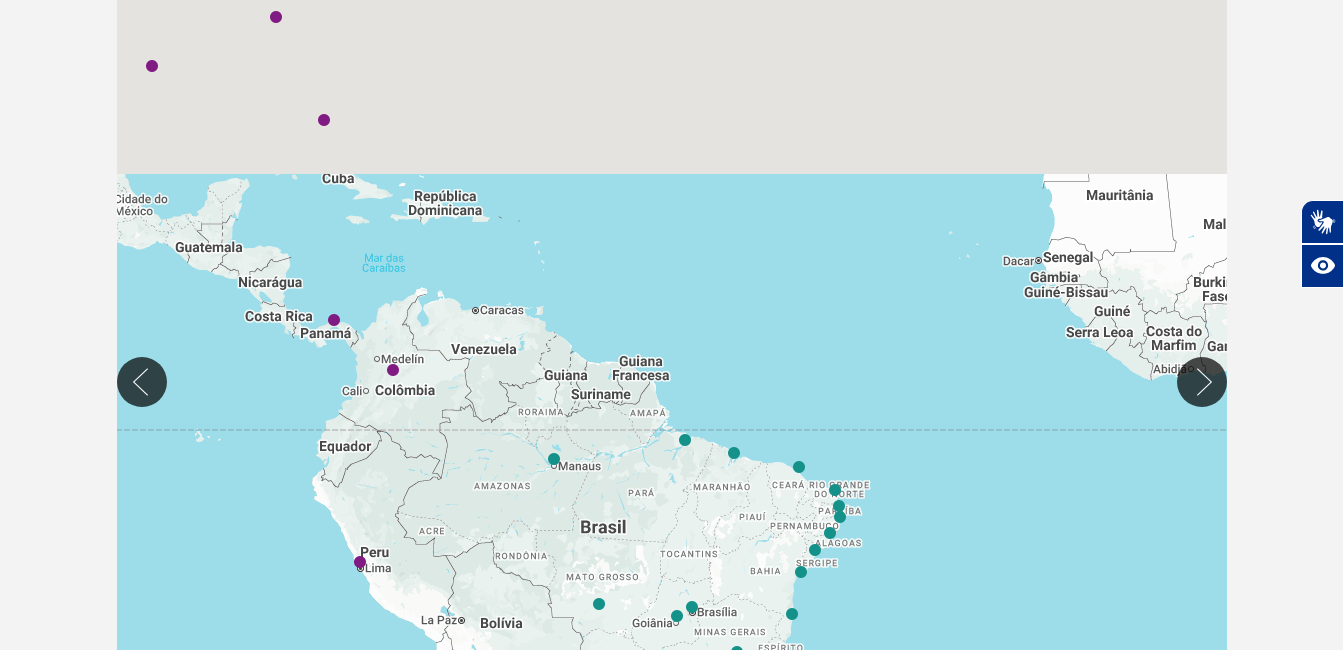 drag, startPoint x: 579, startPoint y: 181, endPoint x: 623, endPoint y: 393, distance: 216.5179 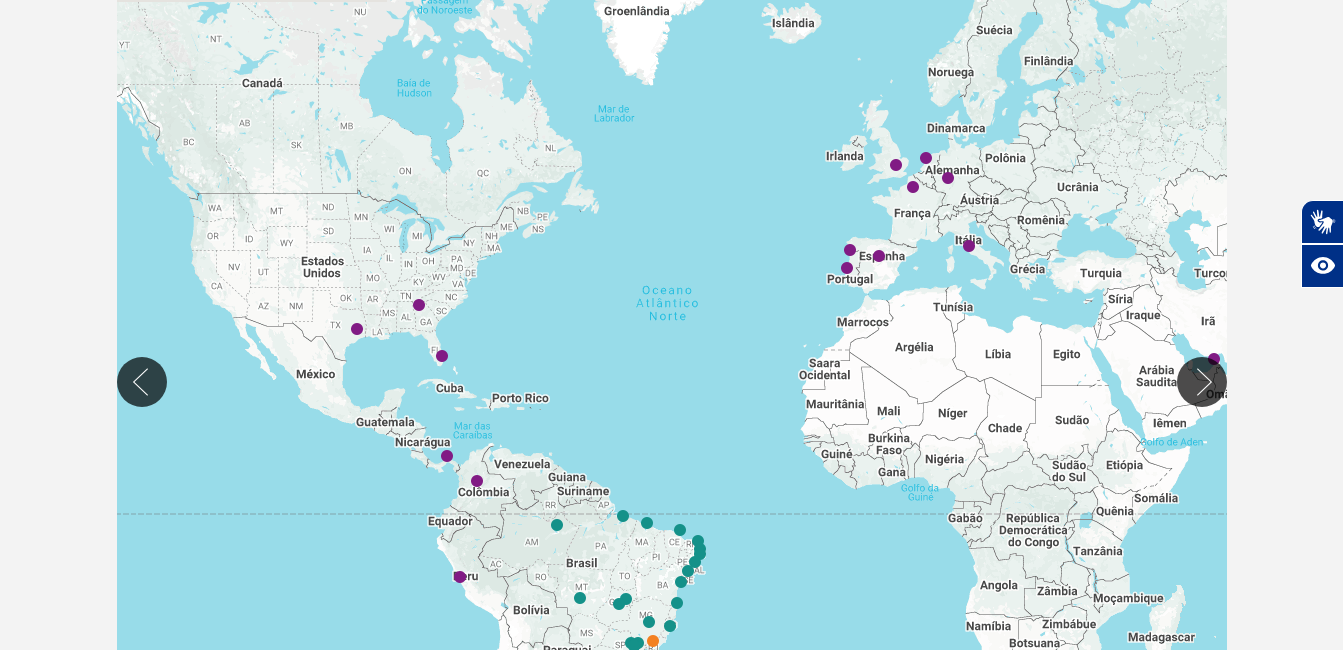 drag, startPoint x: 265, startPoint y: 217, endPoint x: 566, endPoint y: 444, distance: 377.0013 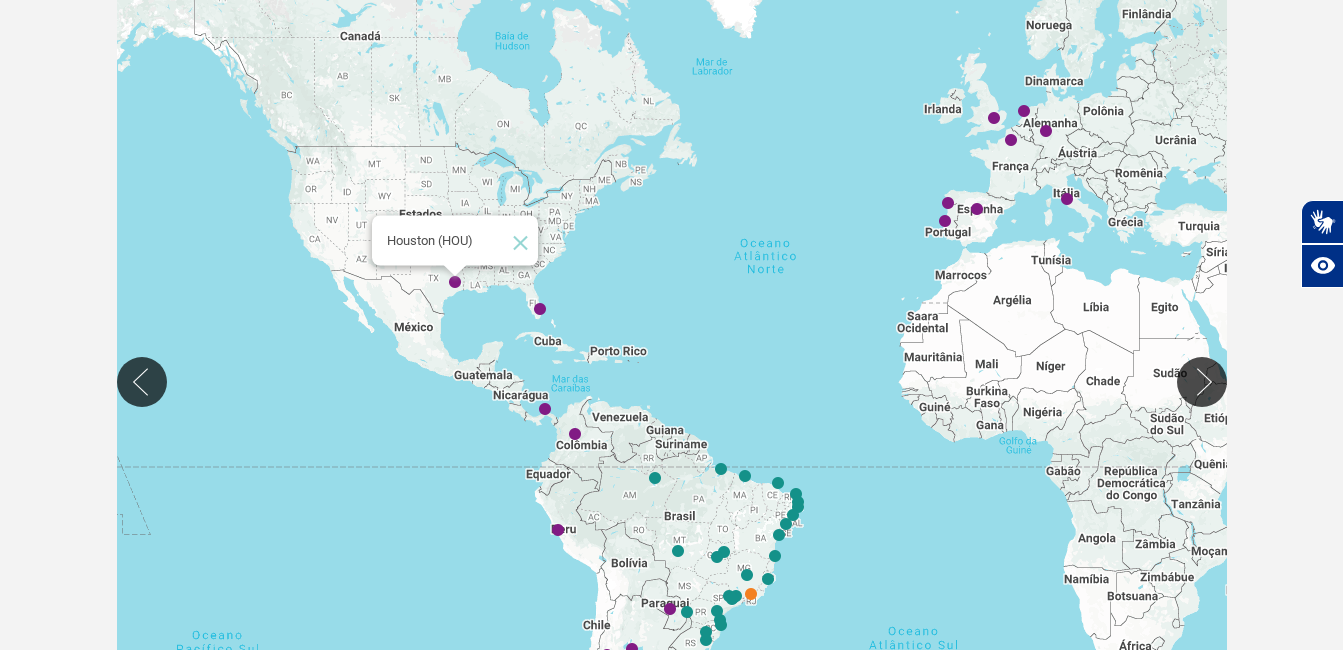 click 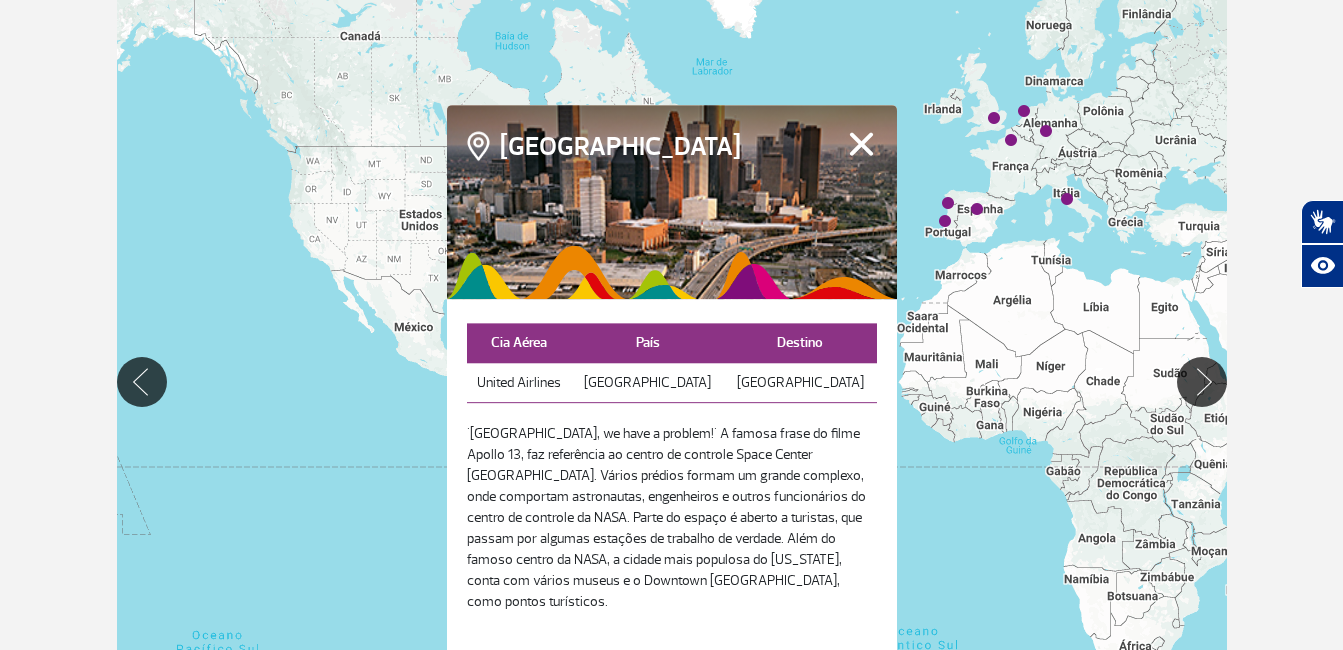 click on "Para iniciar o trajeto, pressione as teclas de seta." 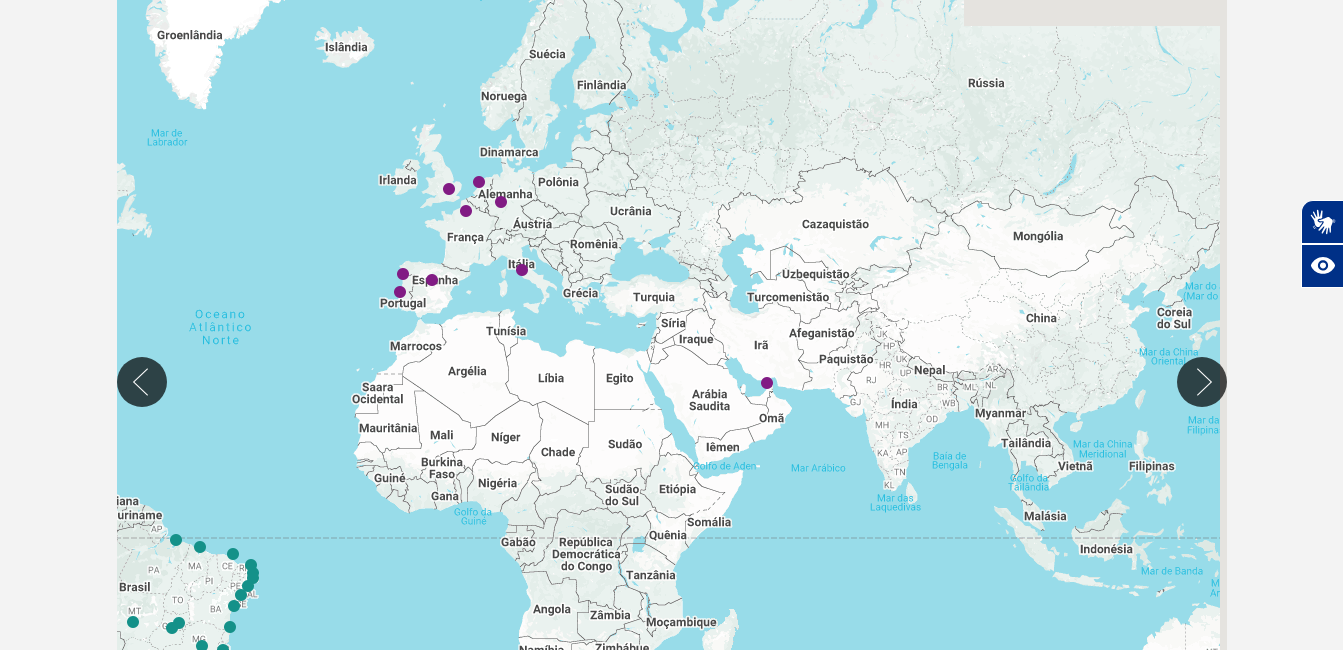 drag, startPoint x: 1030, startPoint y: 413, endPoint x: 477, endPoint y: 484, distance: 557.53925 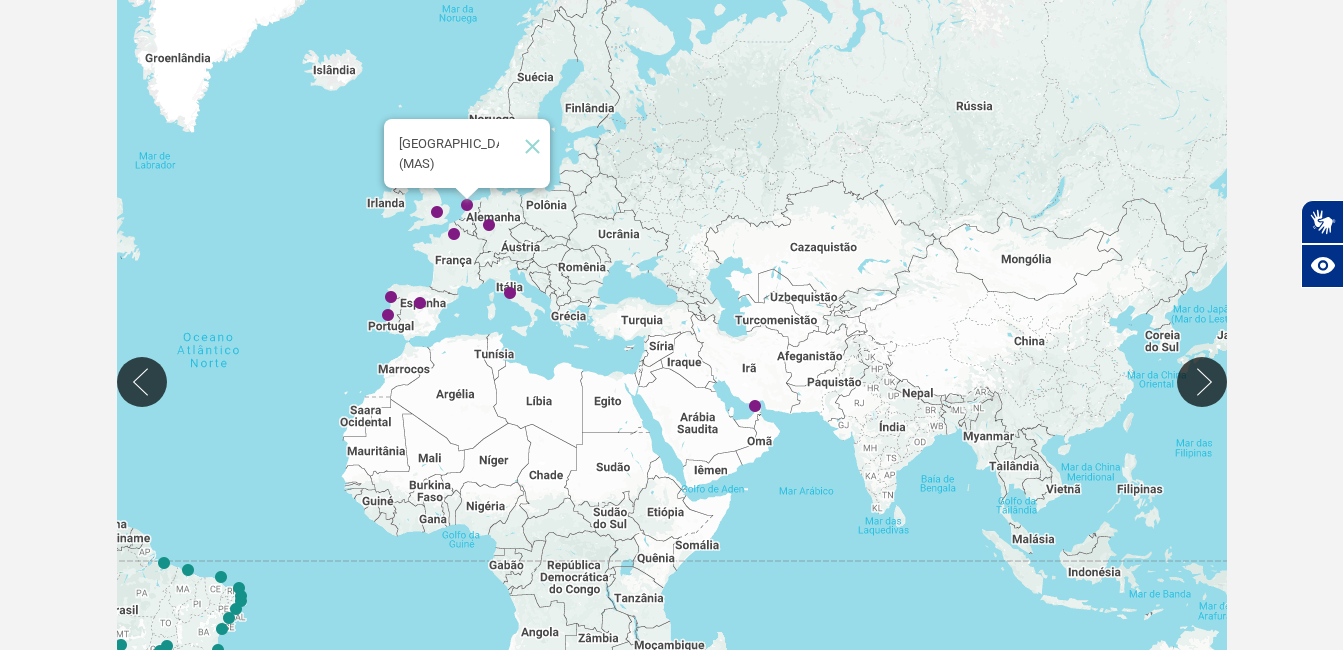 click 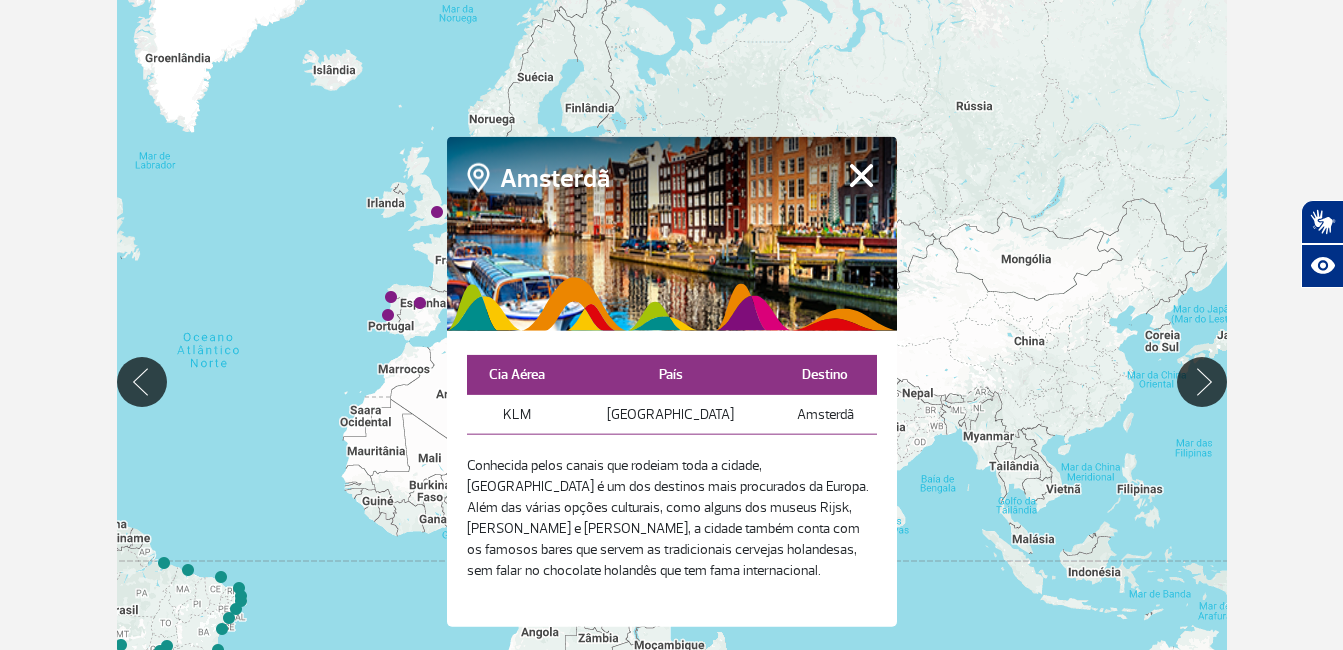 click on "Para iniciar o trajeto, pressione as teclas de seta." 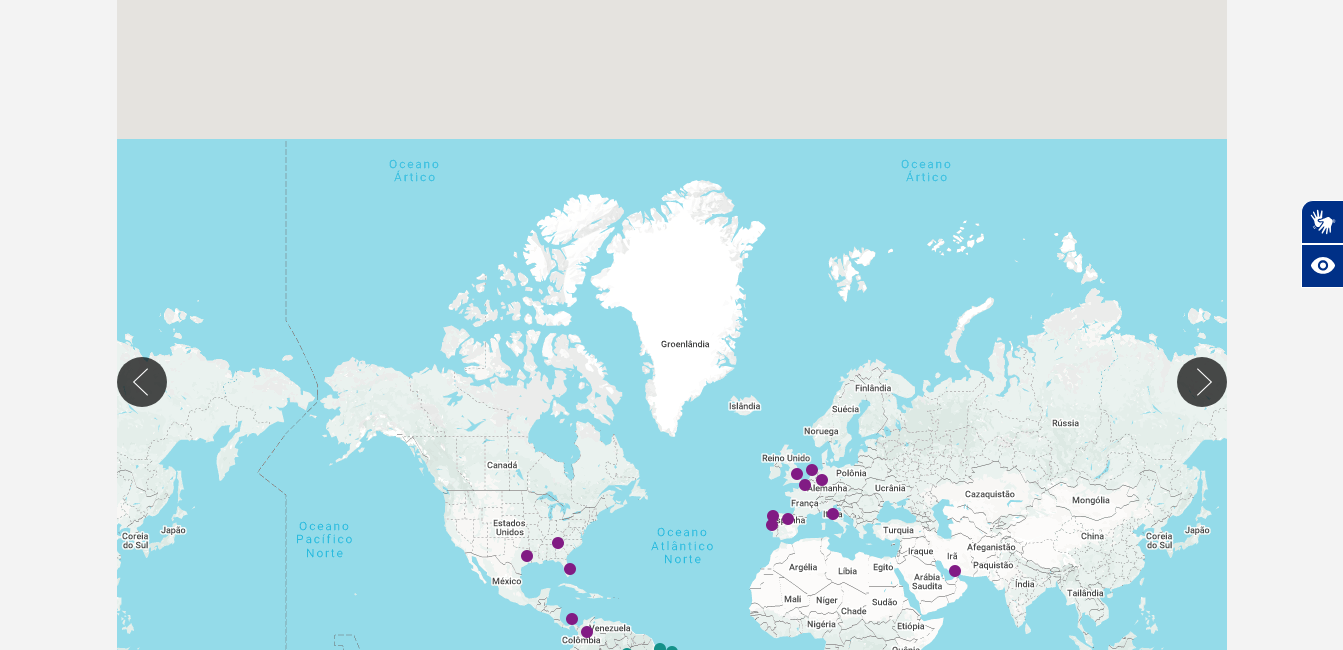 drag, startPoint x: 944, startPoint y: 177, endPoint x: 1059, endPoint y: 375, distance: 228.9738 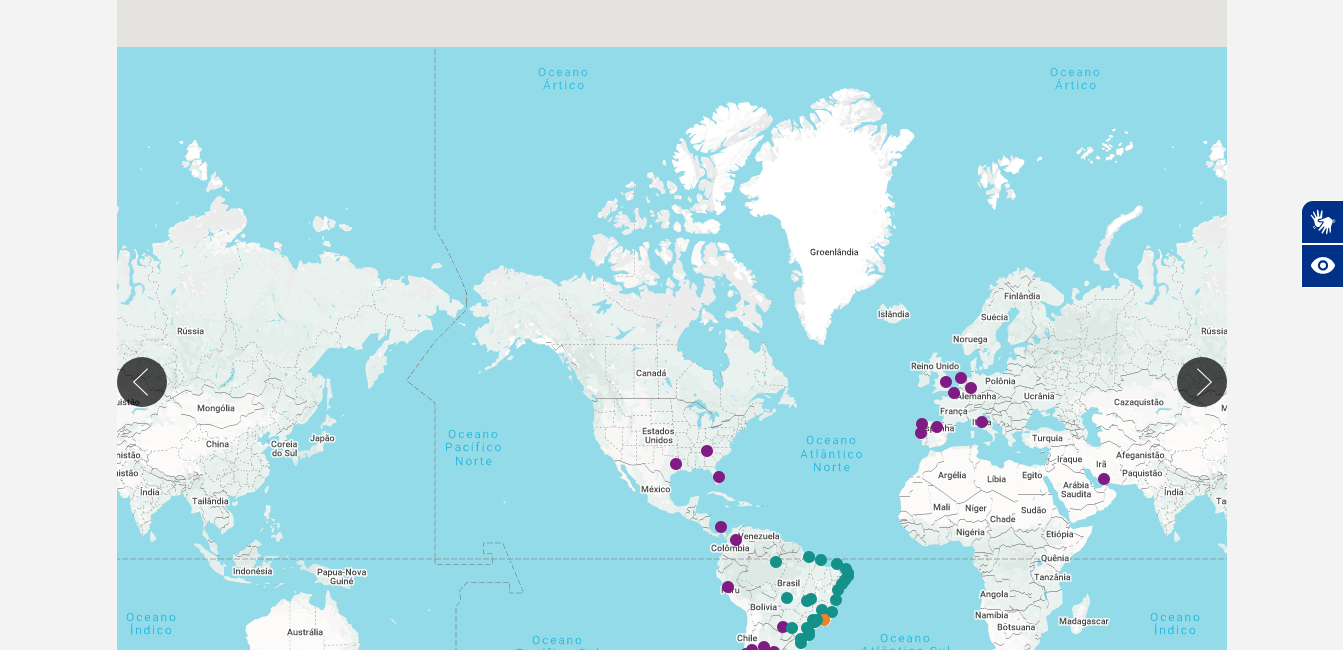 drag, startPoint x: 755, startPoint y: 380, endPoint x: 740, endPoint y: 135, distance: 245.45876 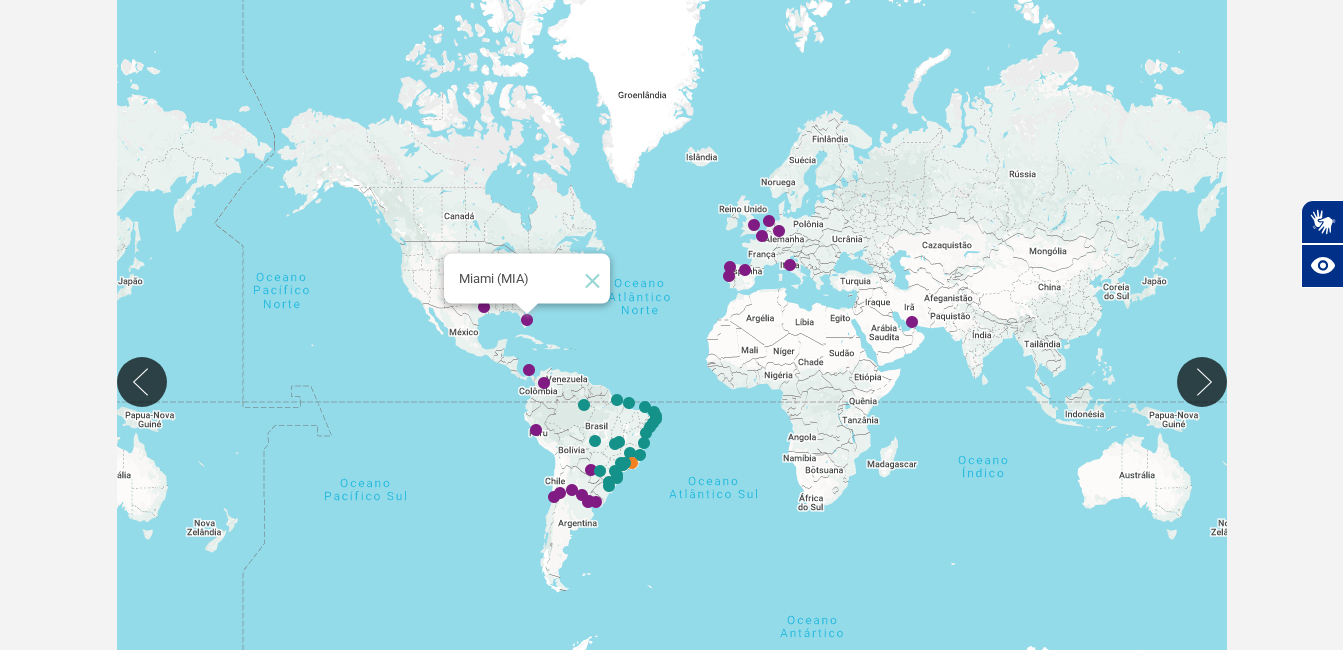 type 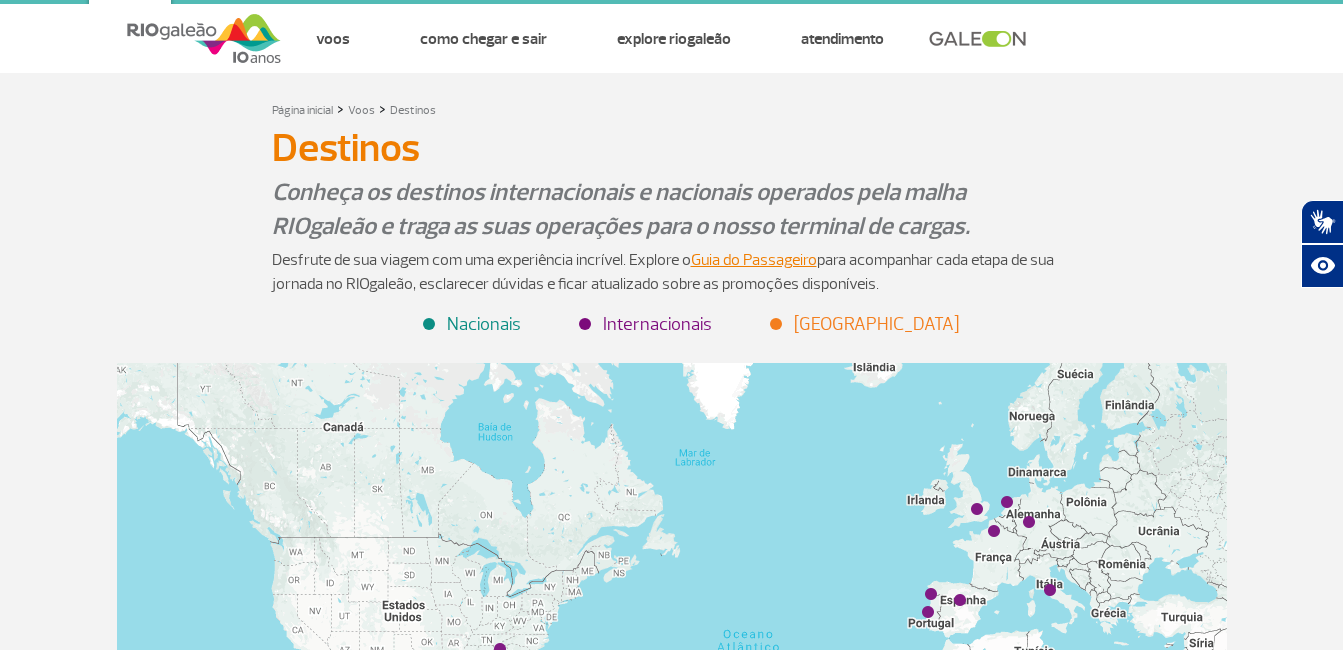 scroll, scrollTop: 0, scrollLeft: 0, axis: both 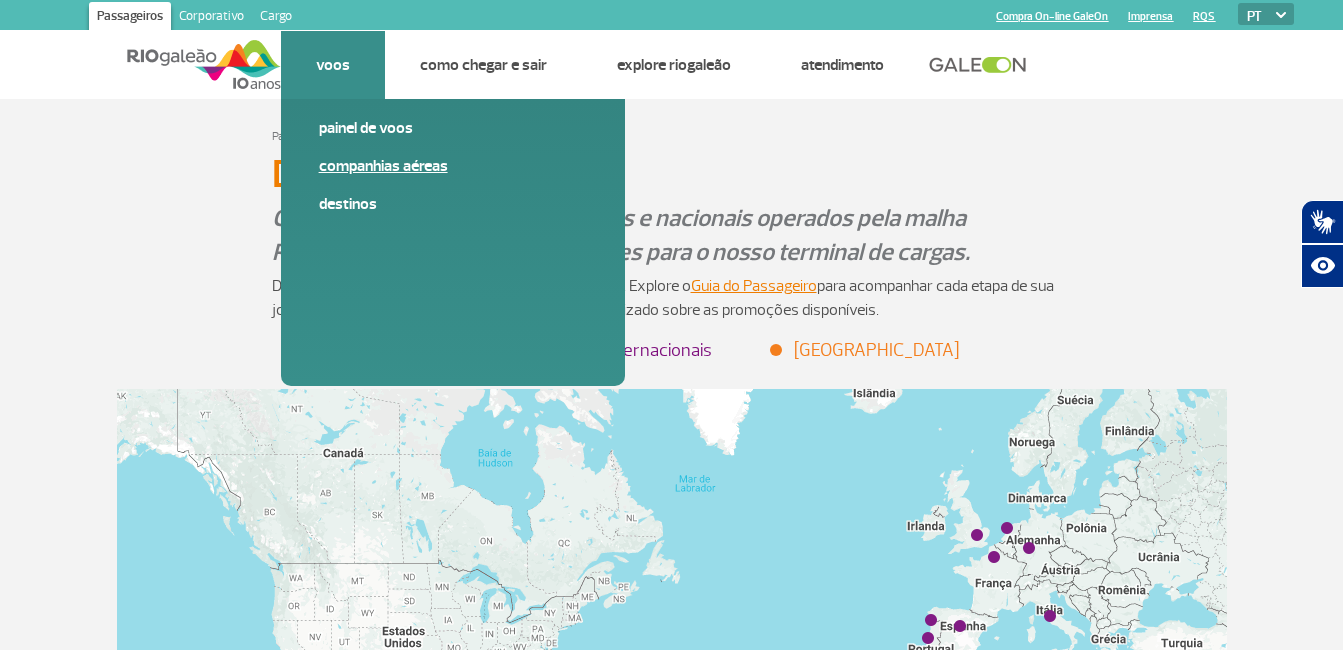 click on "Companhias Aéreas" at bounding box center (453, 166) 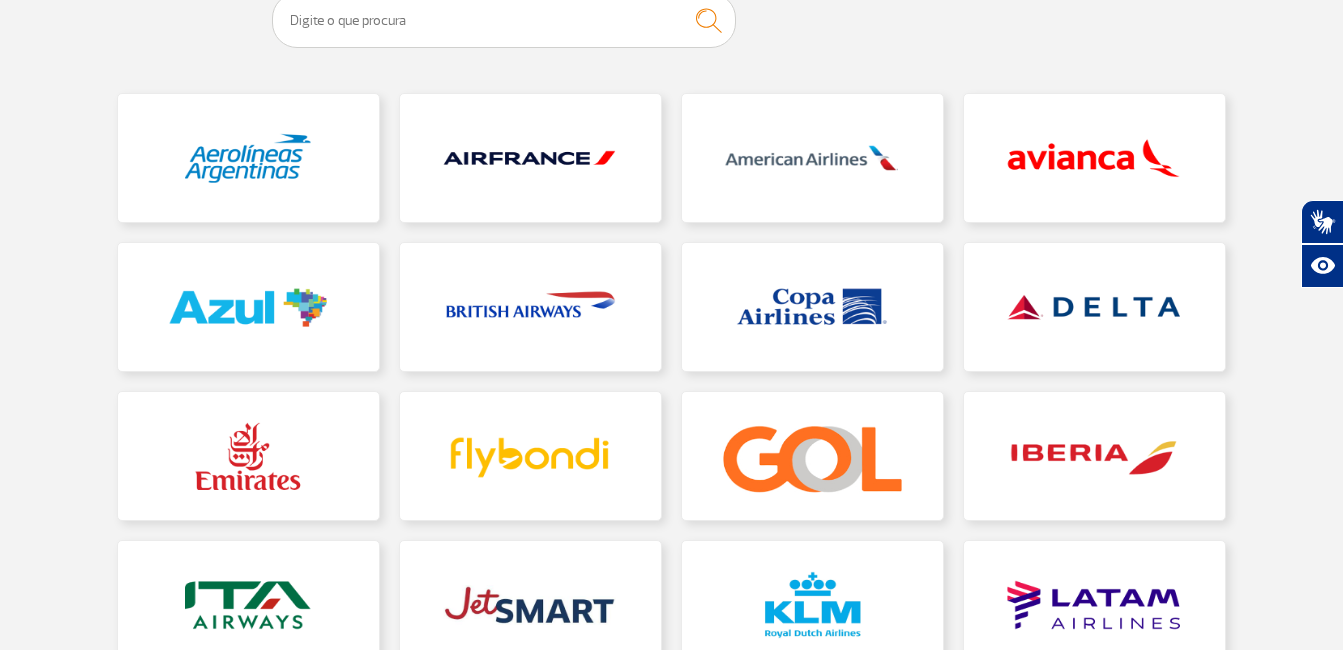scroll, scrollTop: 200, scrollLeft: 0, axis: vertical 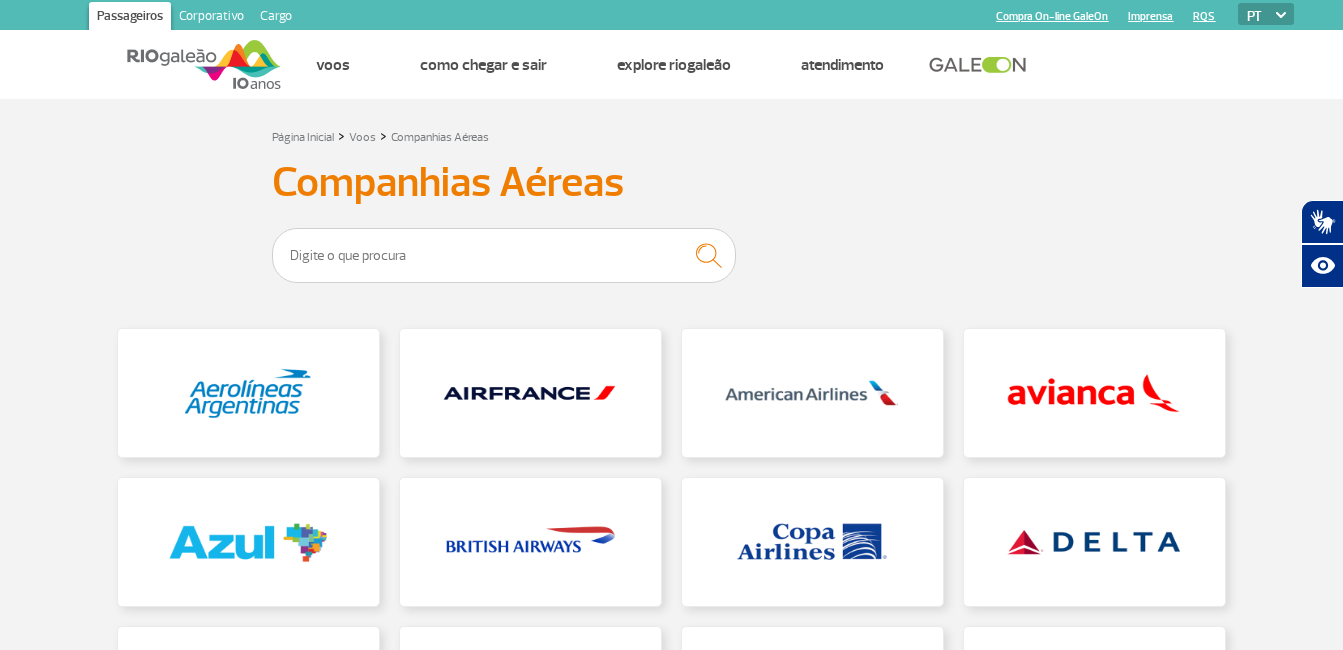 click at bounding box center [181, 64] 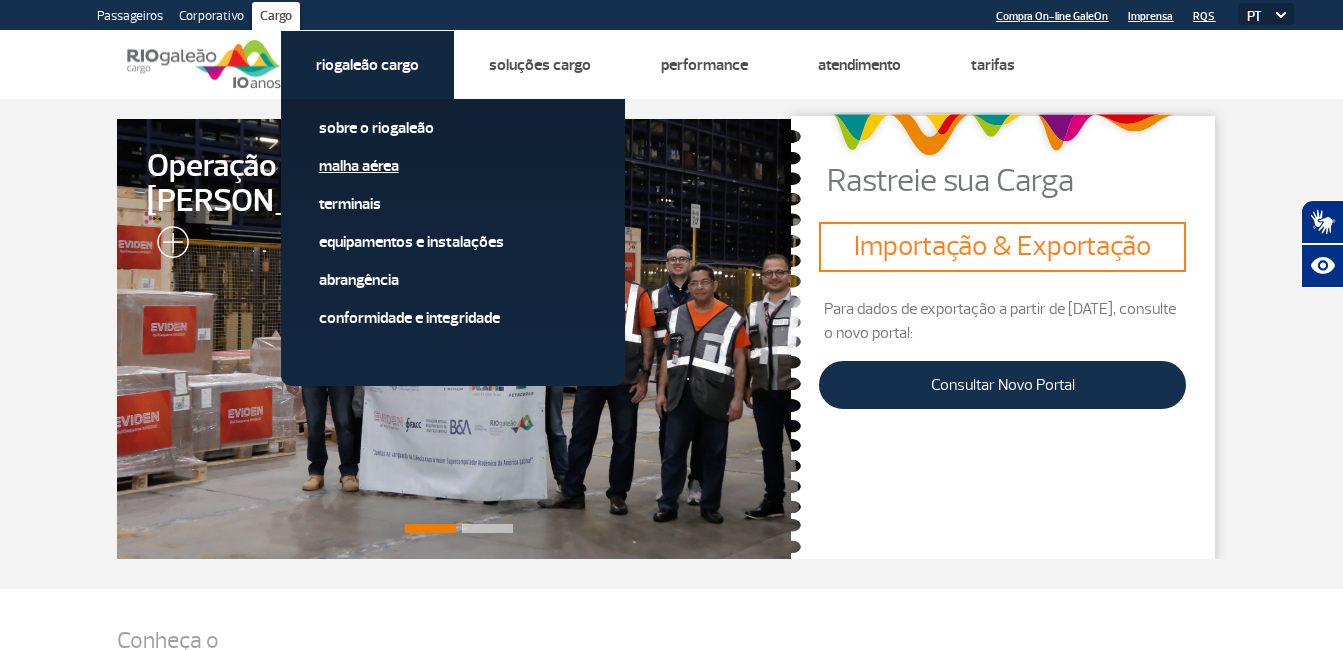 click on "Malha Aérea" at bounding box center (453, 166) 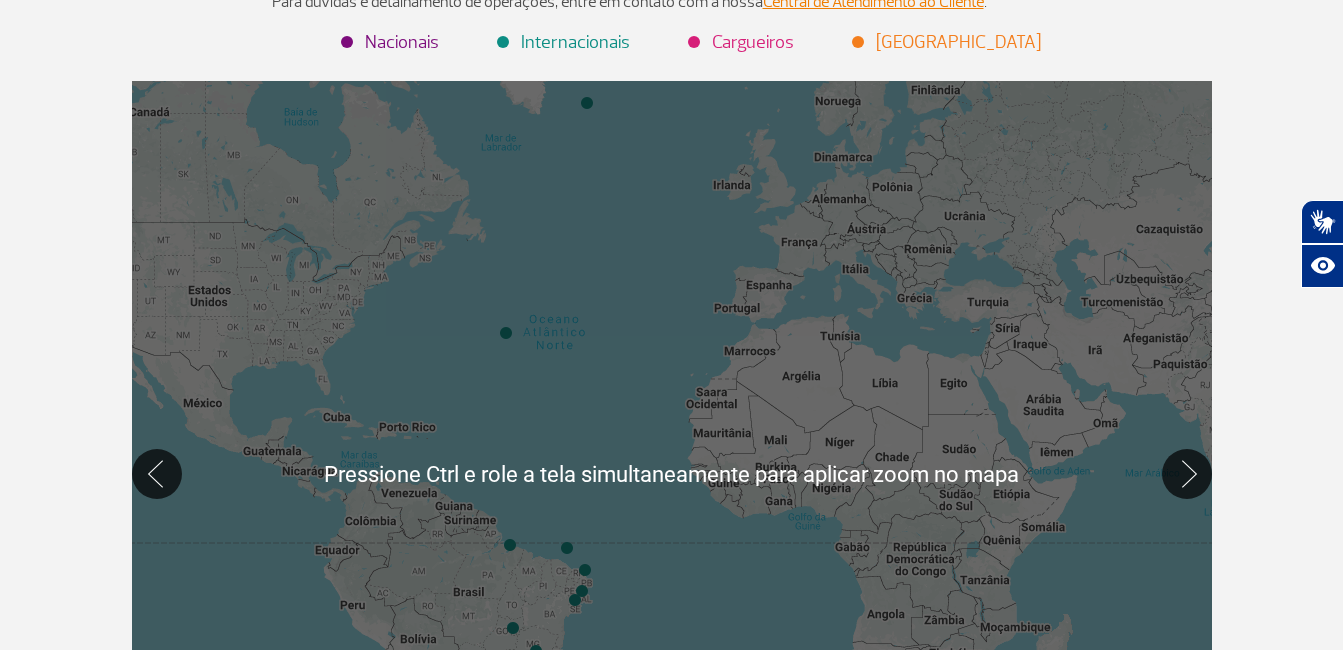 scroll, scrollTop: 300, scrollLeft: 0, axis: vertical 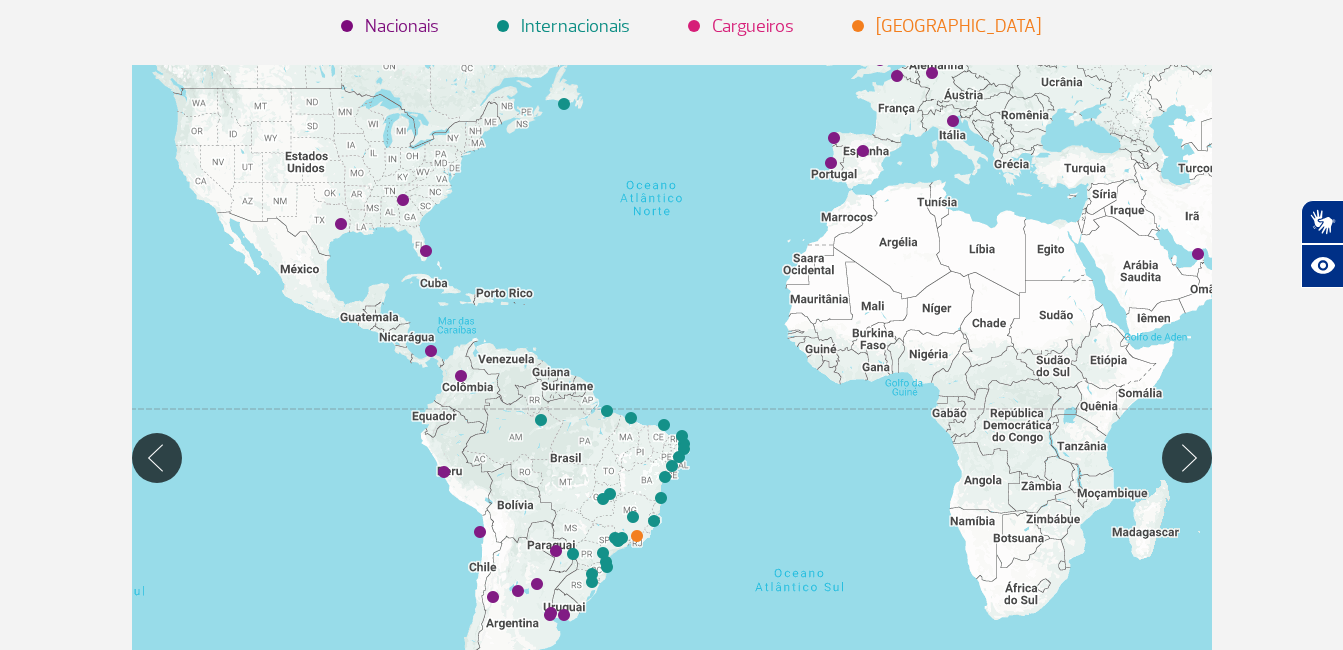 drag, startPoint x: 557, startPoint y: 469, endPoint x: 612, endPoint y: 414, distance: 77.781746 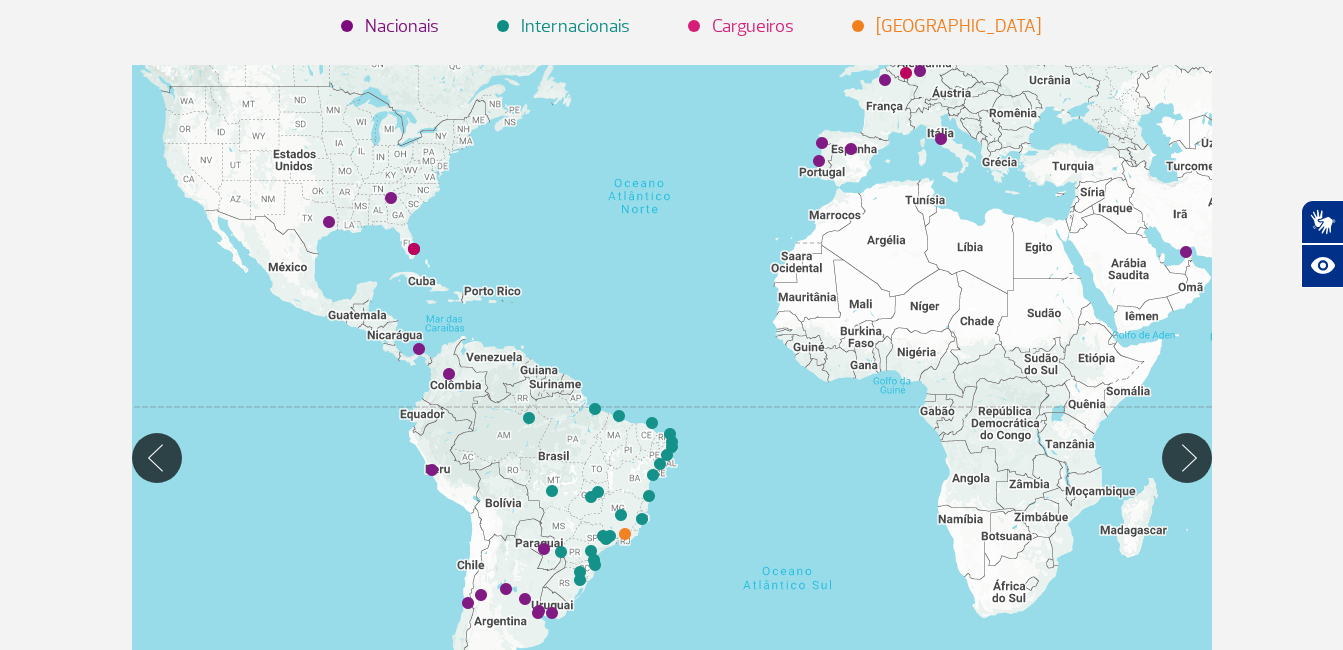 drag, startPoint x: 960, startPoint y: 289, endPoint x: 958, endPoint y: 215, distance: 74.02702 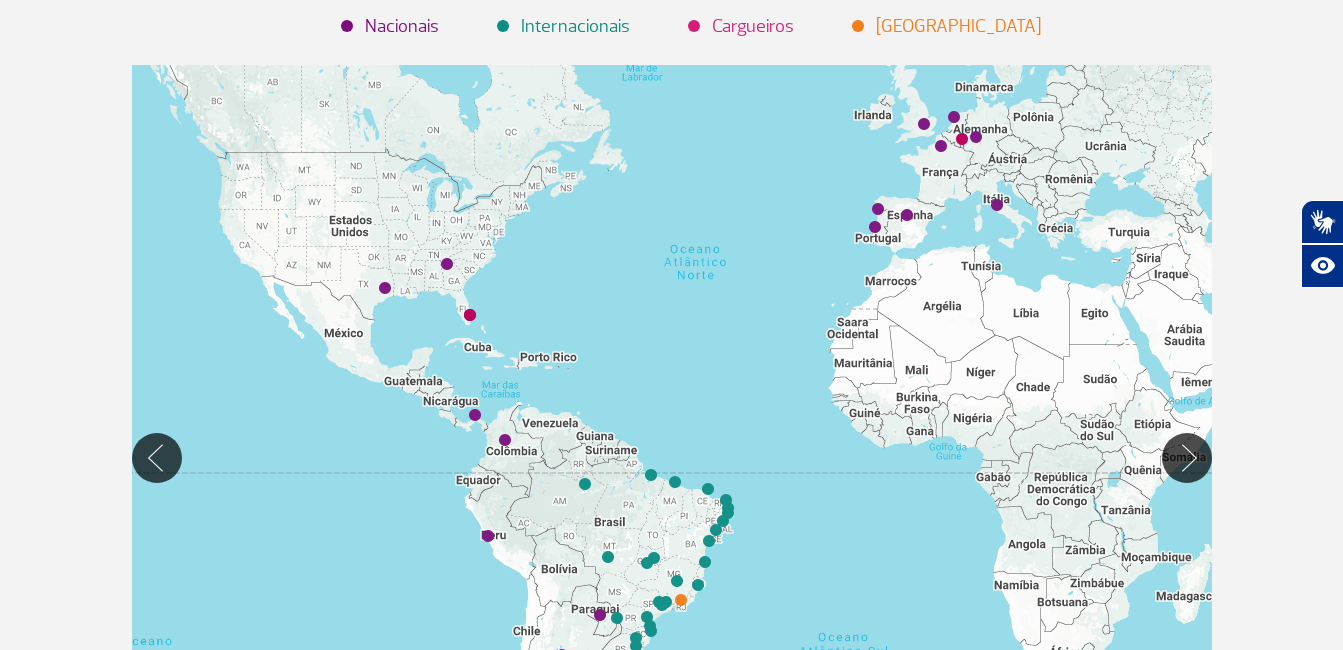 drag, startPoint x: 929, startPoint y: 267, endPoint x: 919, endPoint y: 330, distance: 63.788715 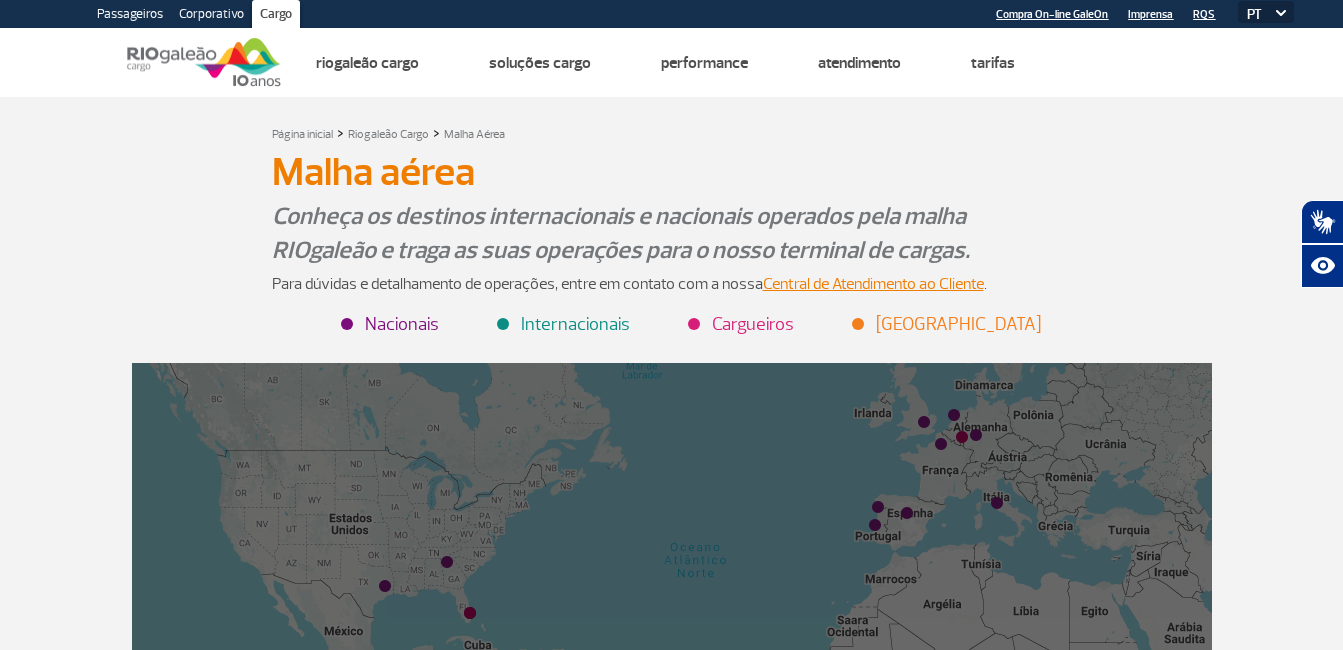 scroll, scrollTop: 0, scrollLeft: 0, axis: both 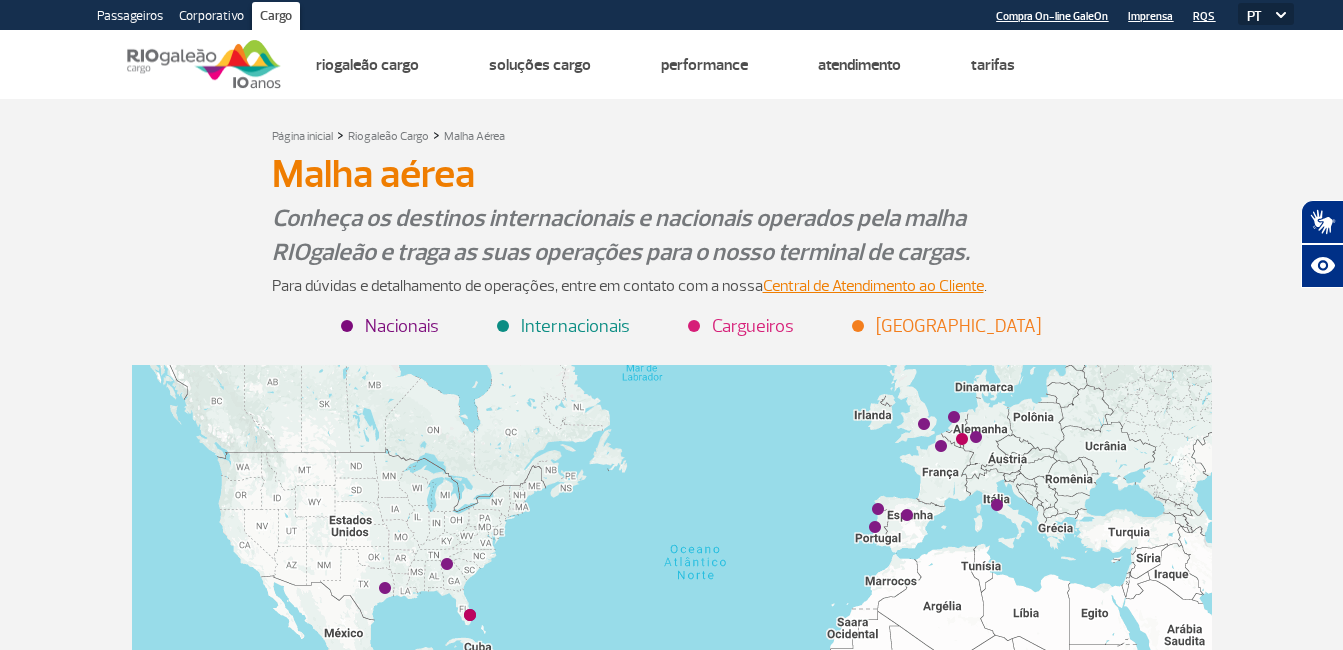 click on "Passageiros" at bounding box center (130, 18) 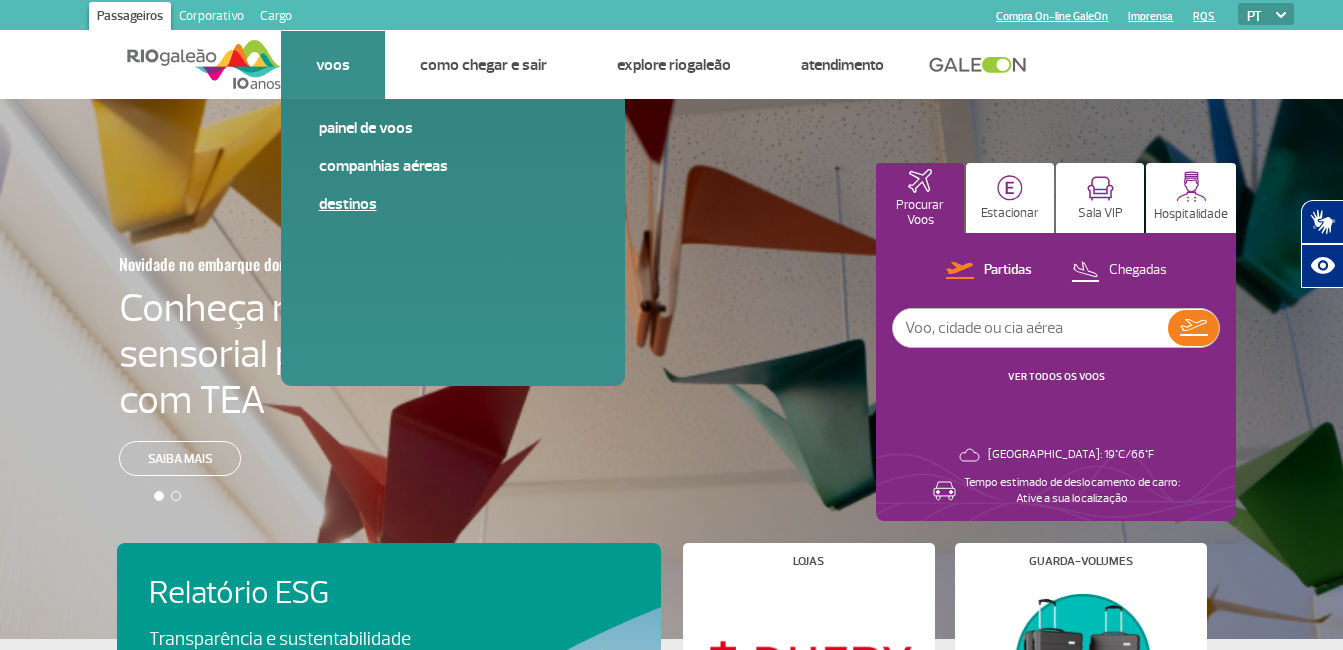 click on "Destinos" at bounding box center (453, 204) 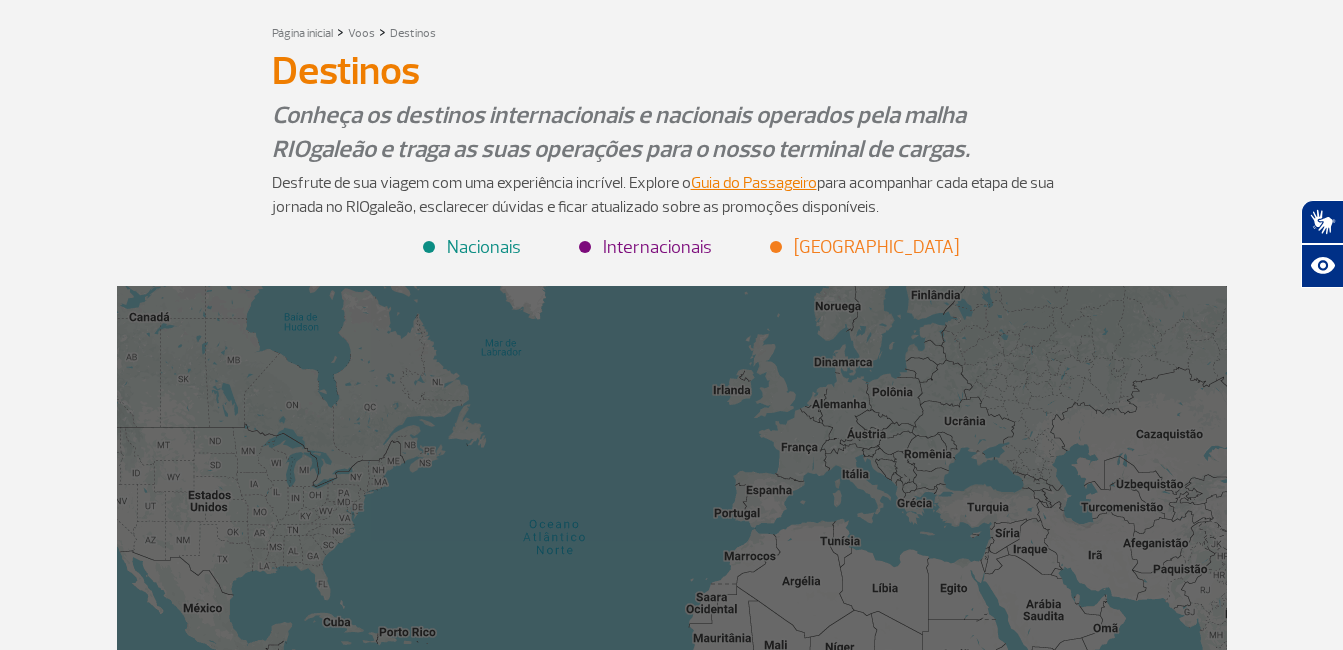 scroll, scrollTop: 200, scrollLeft: 0, axis: vertical 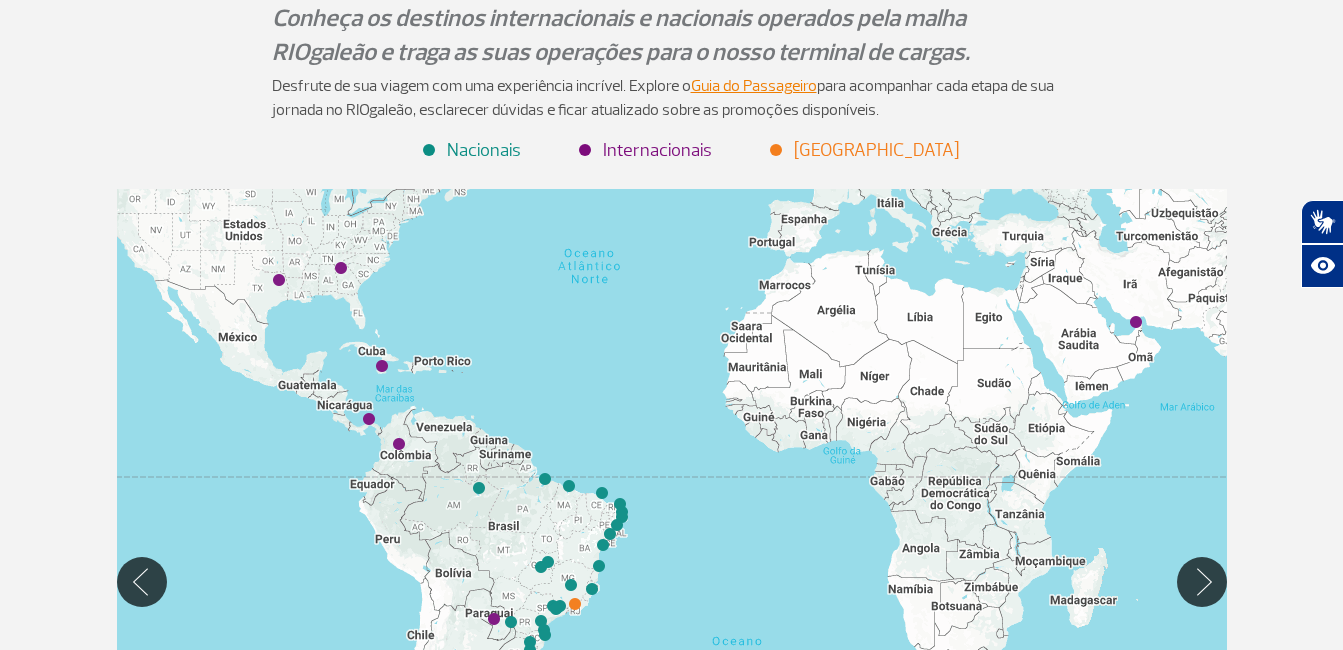drag, startPoint x: 644, startPoint y: 447, endPoint x: 688, endPoint y: 265, distance: 187.24316 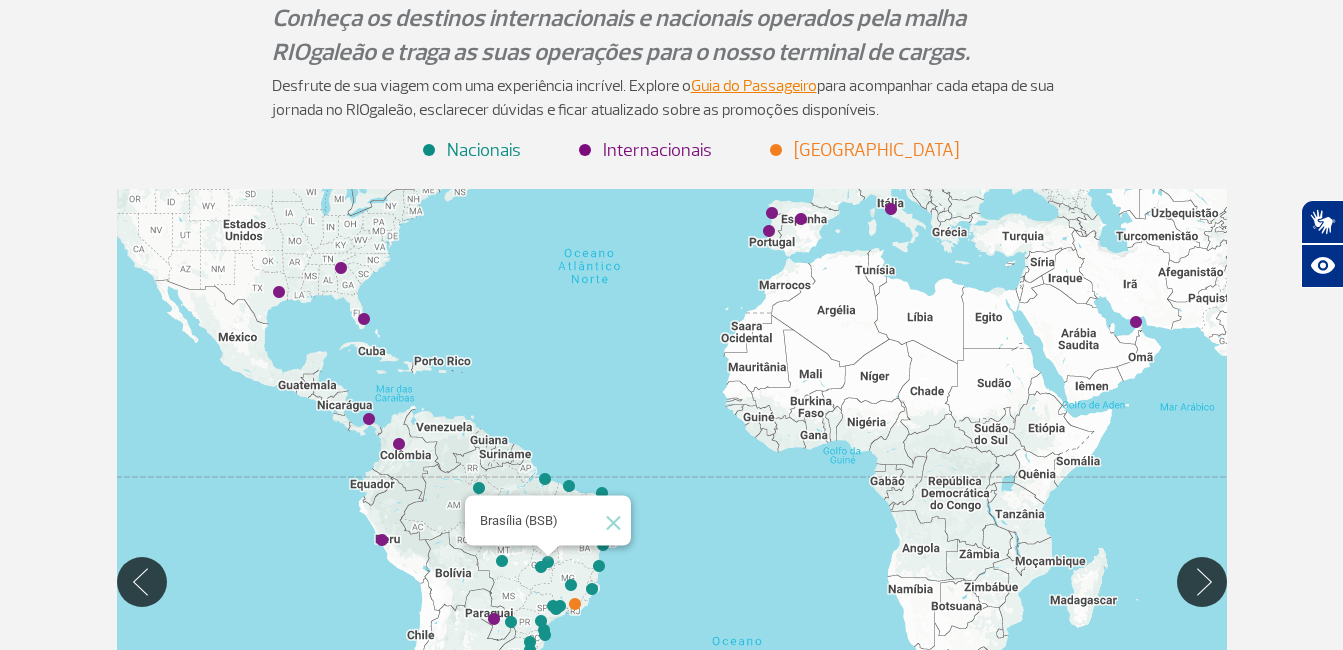 click 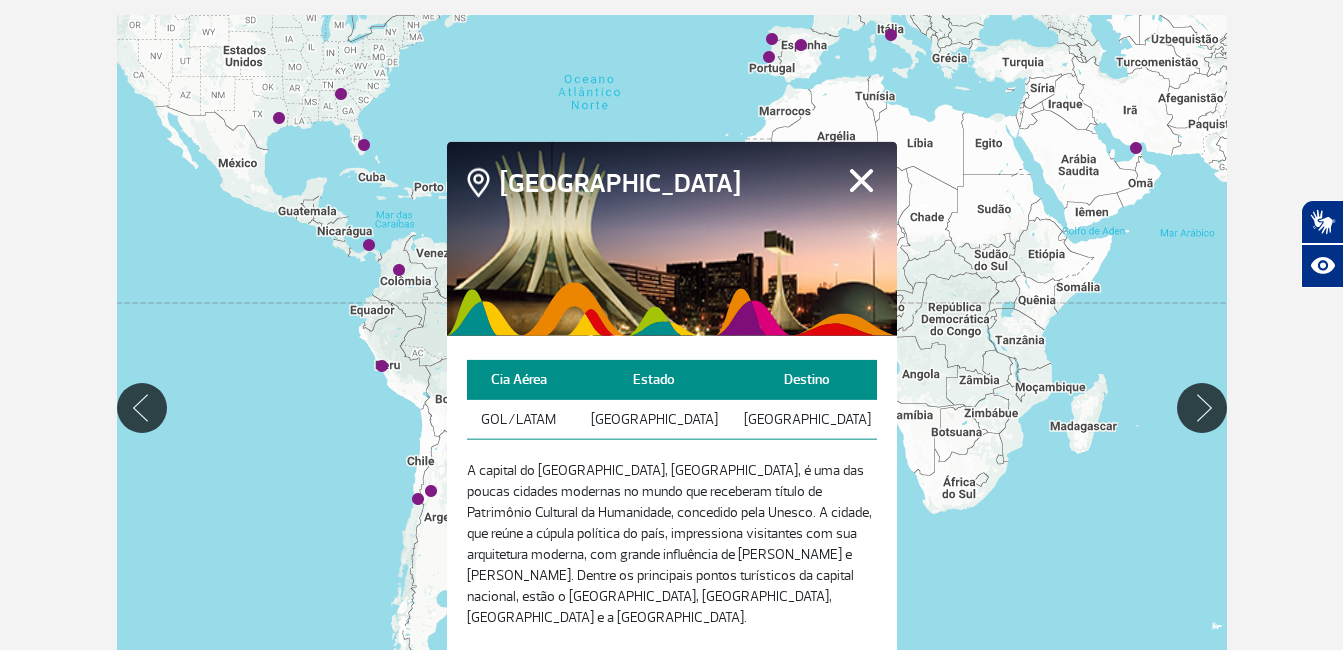 scroll, scrollTop: 400, scrollLeft: 0, axis: vertical 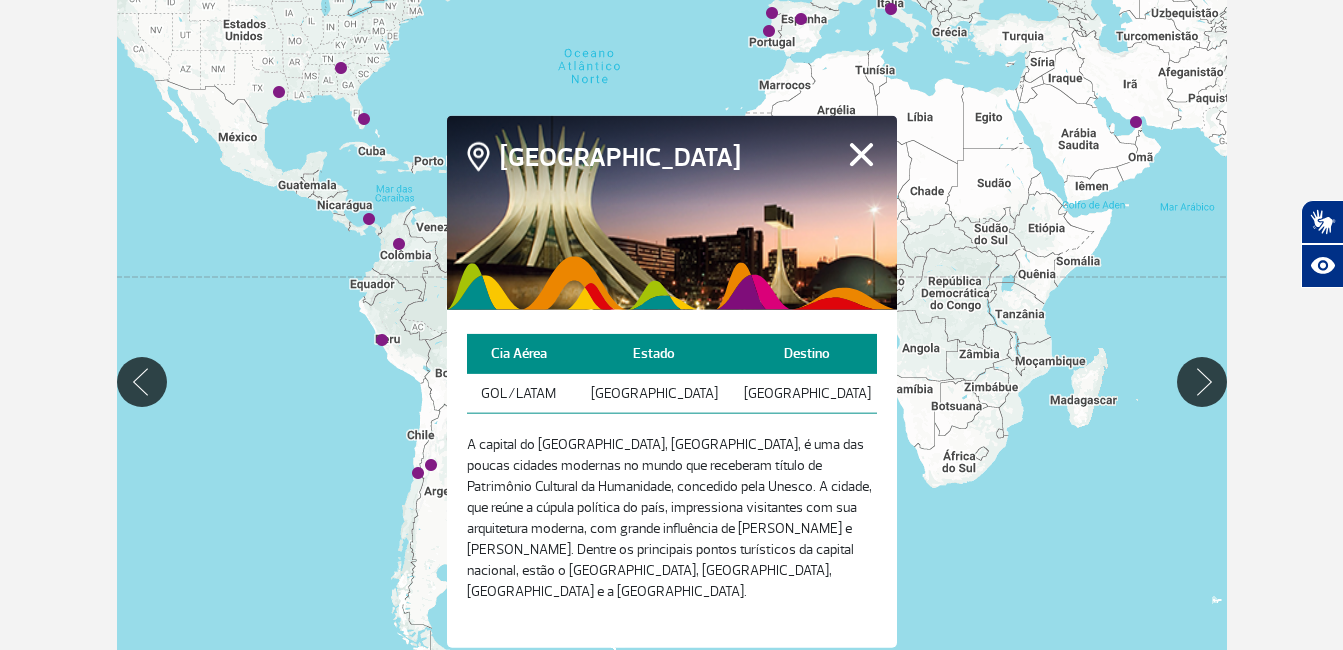 click at bounding box center (672, 212) 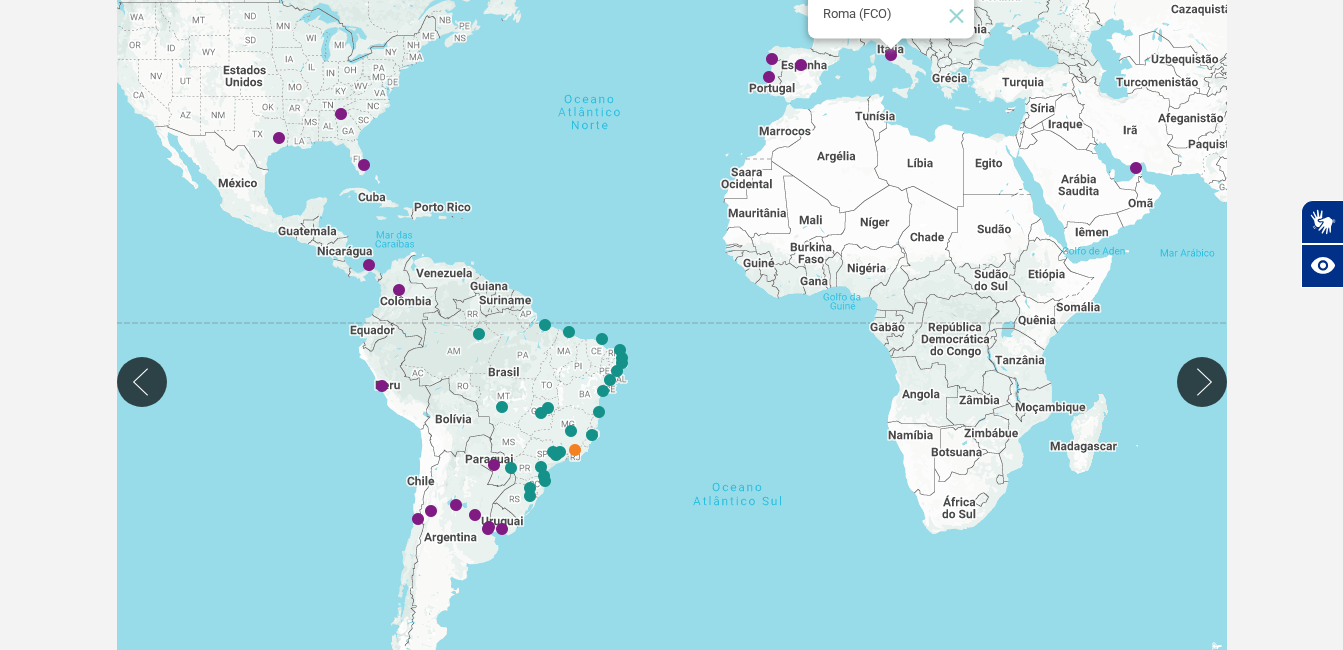 click on "Para iniciar o trajeto, pressione as teclas de seta. Roma (FCO)" 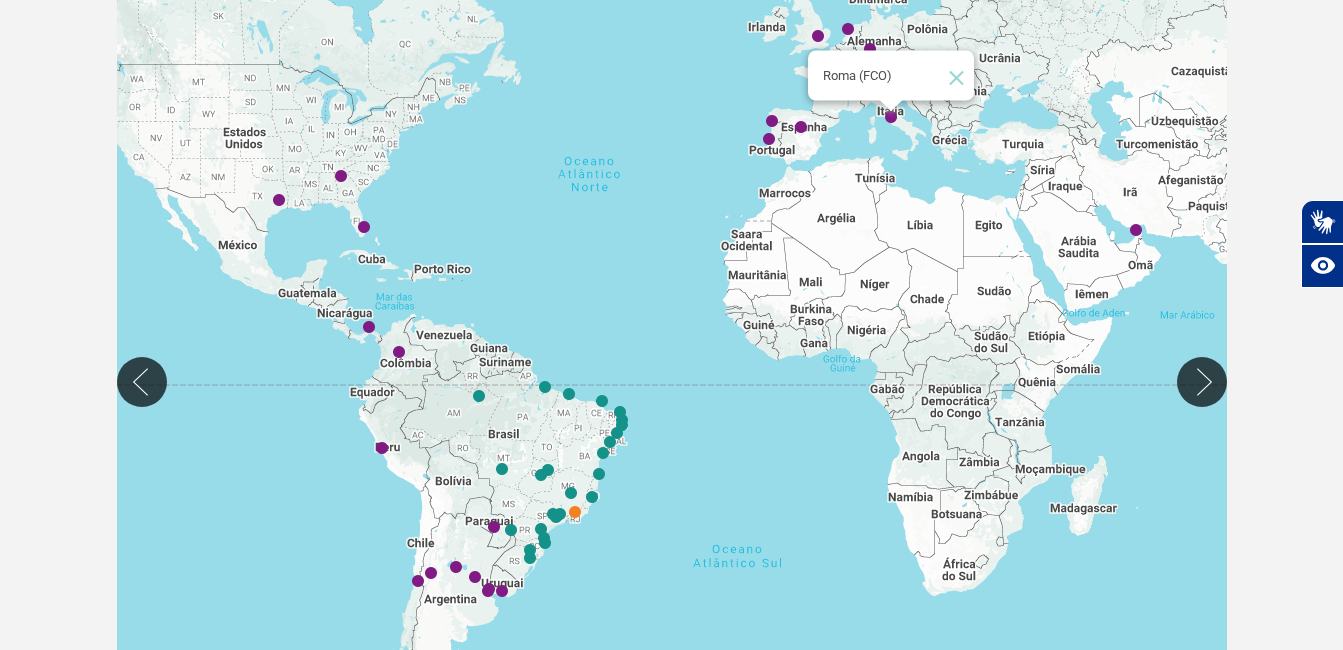 click 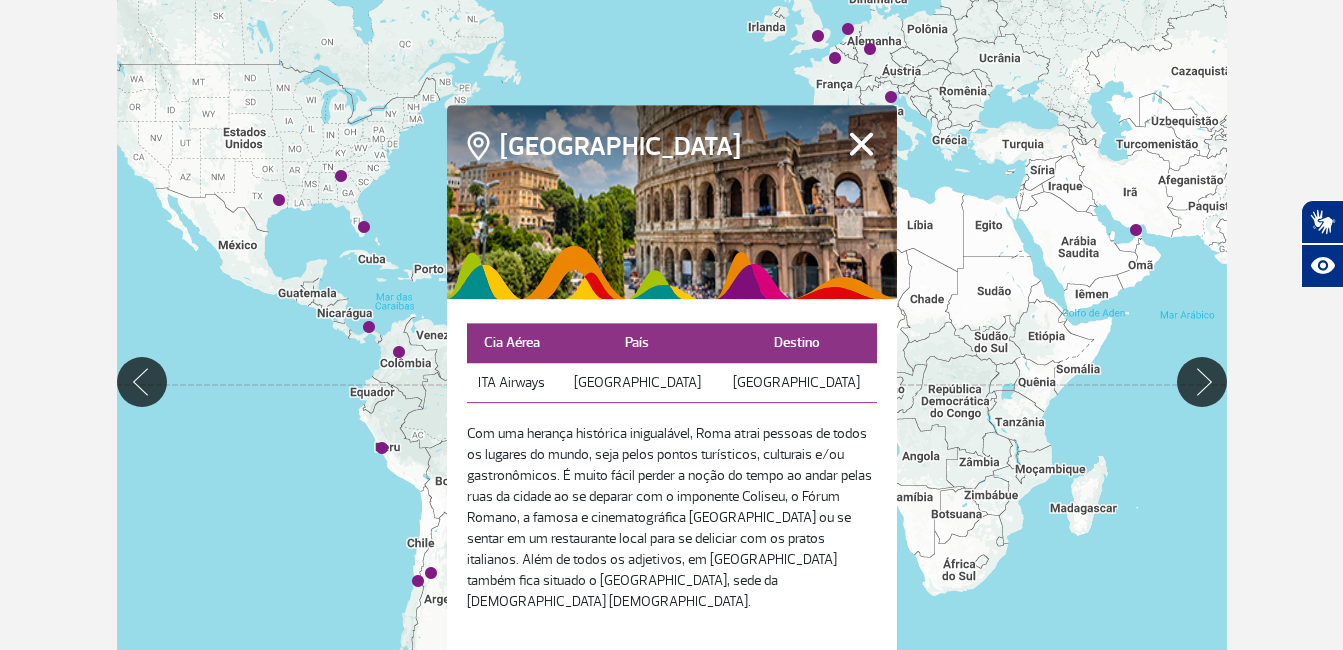click on "Fechar" at bounding box center [861, 144] 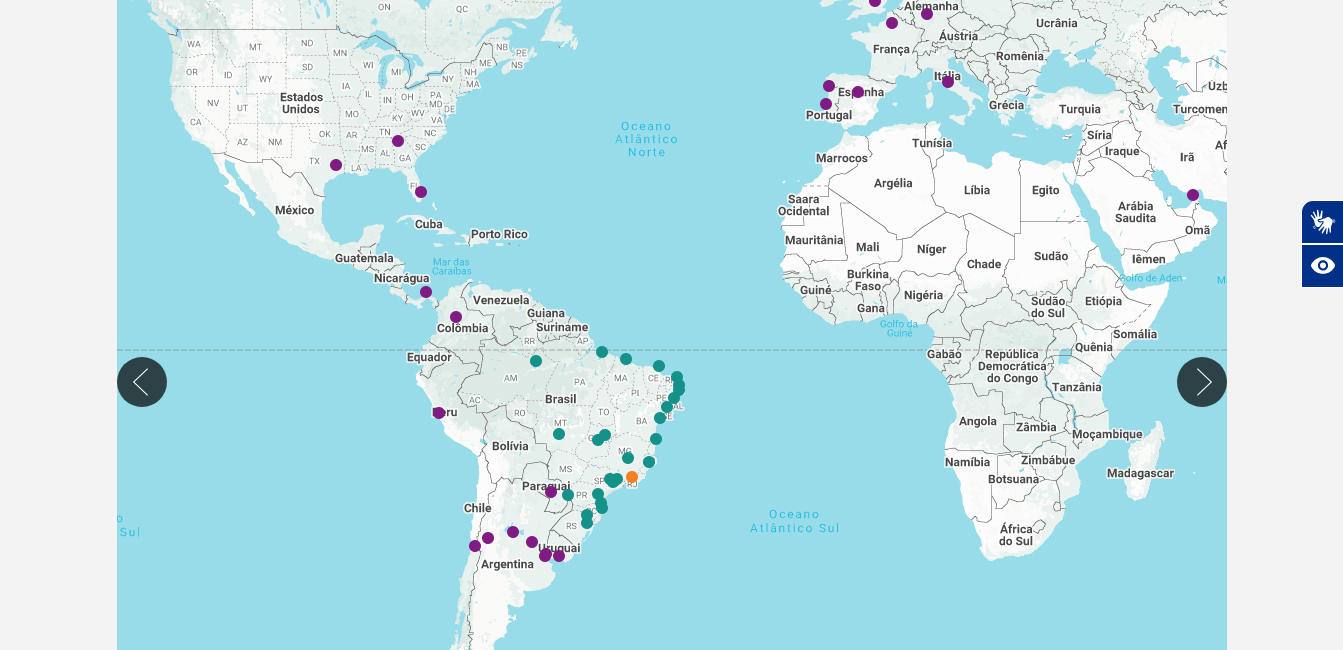 drag, startPoint x: 540, startPoint y: 457, endPoint x: 551, endPoint y: 449, distance: 13.601471 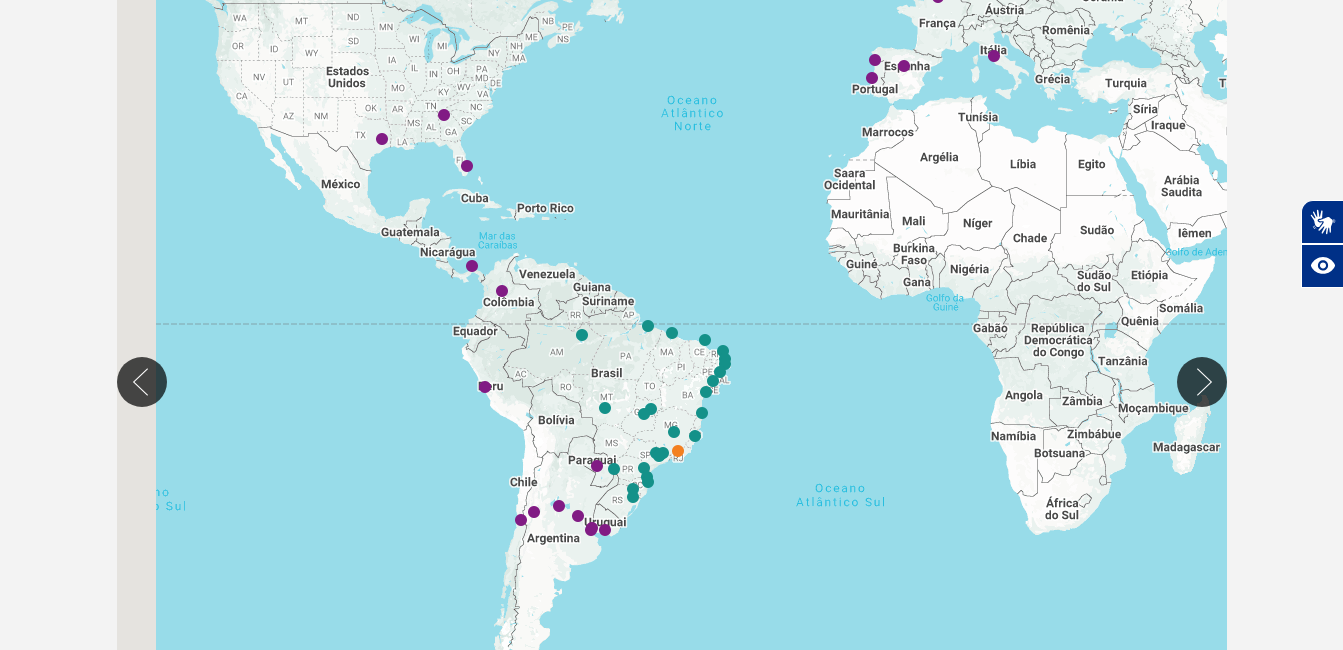 drag, startPoint x: 623, startPoint y: 412, endPoint x: 671, endPoint y: 386, distance: 54.589375 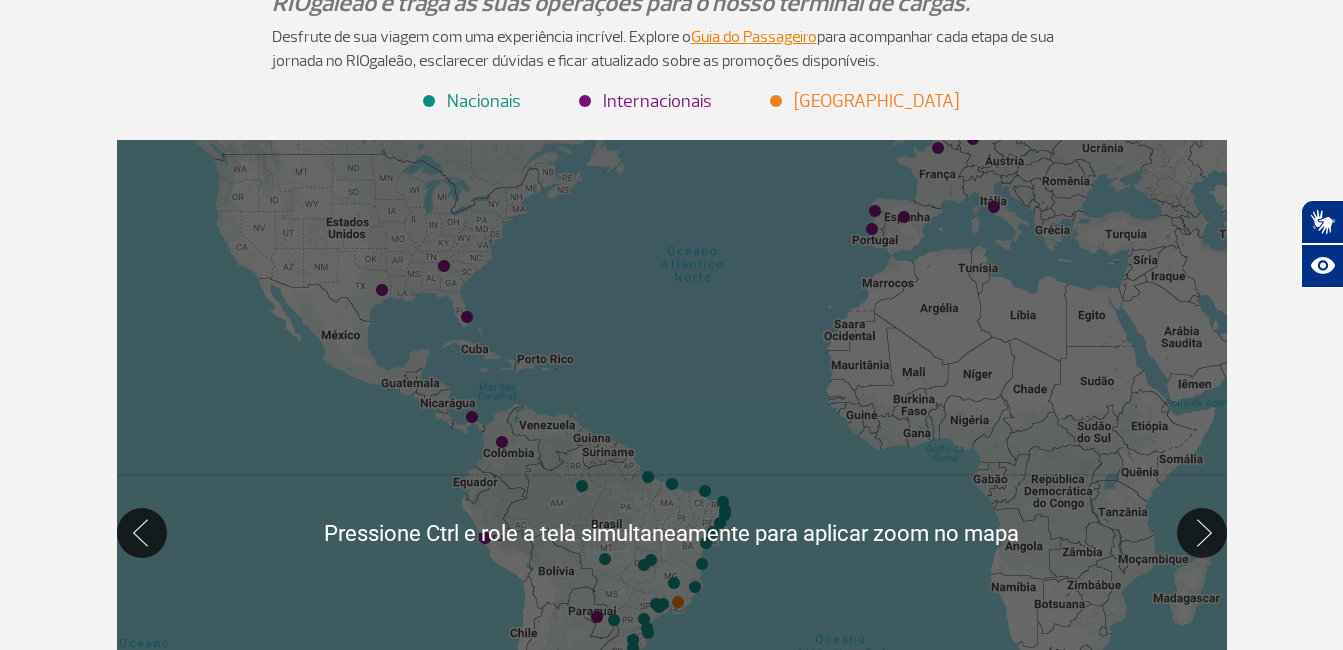 scroll, scrollTop: 400, scrollLeft: 0, axis: vertical 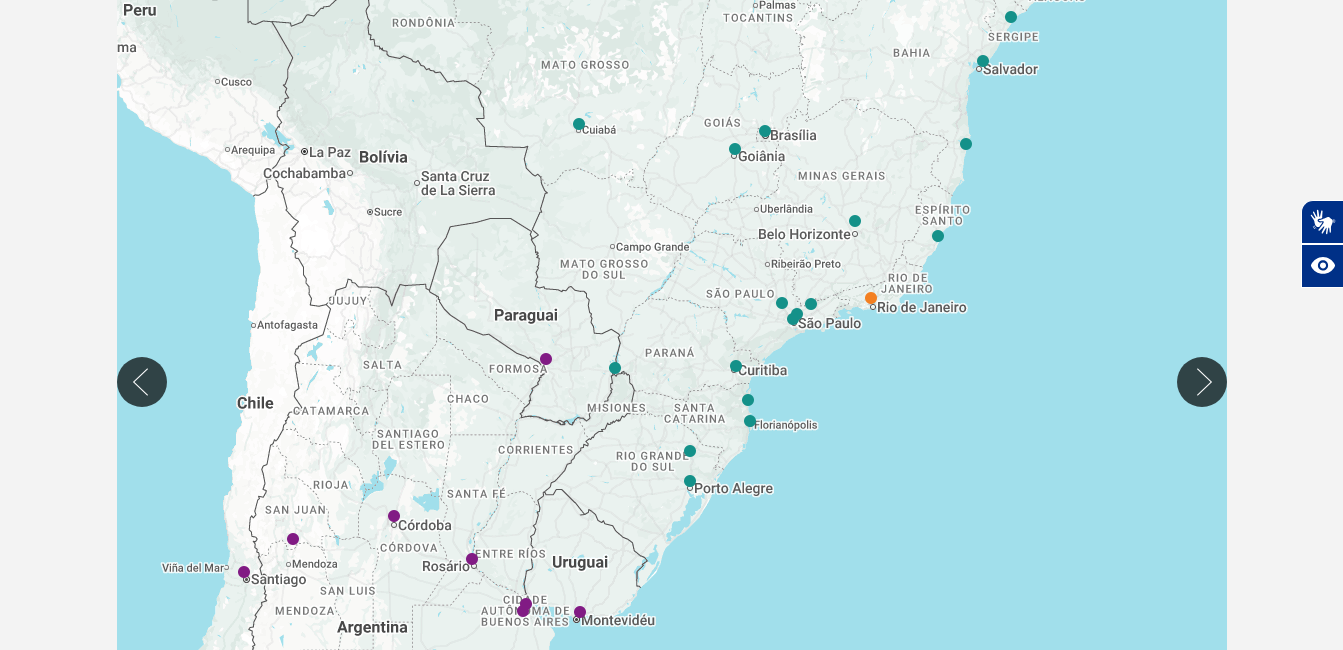 drag, startPoint x: 825, startPoint y: 290, endPoint x: 811, endPoint y: 320, distance: 33.105892 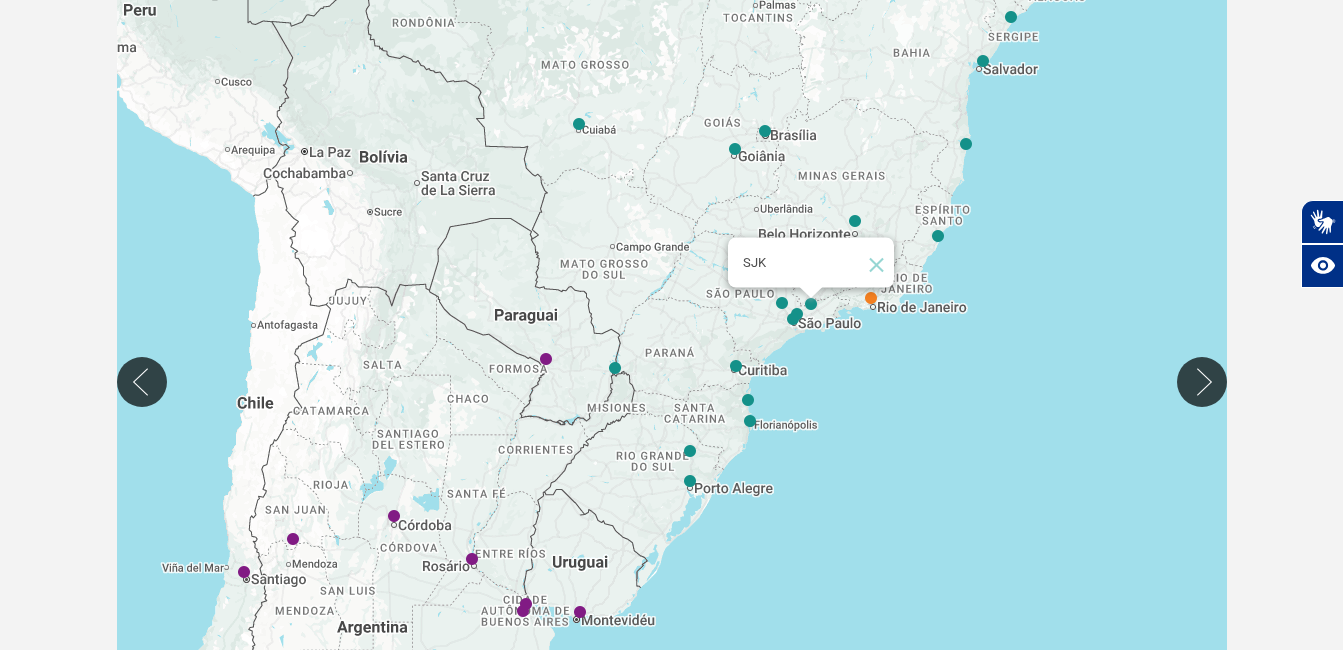 click 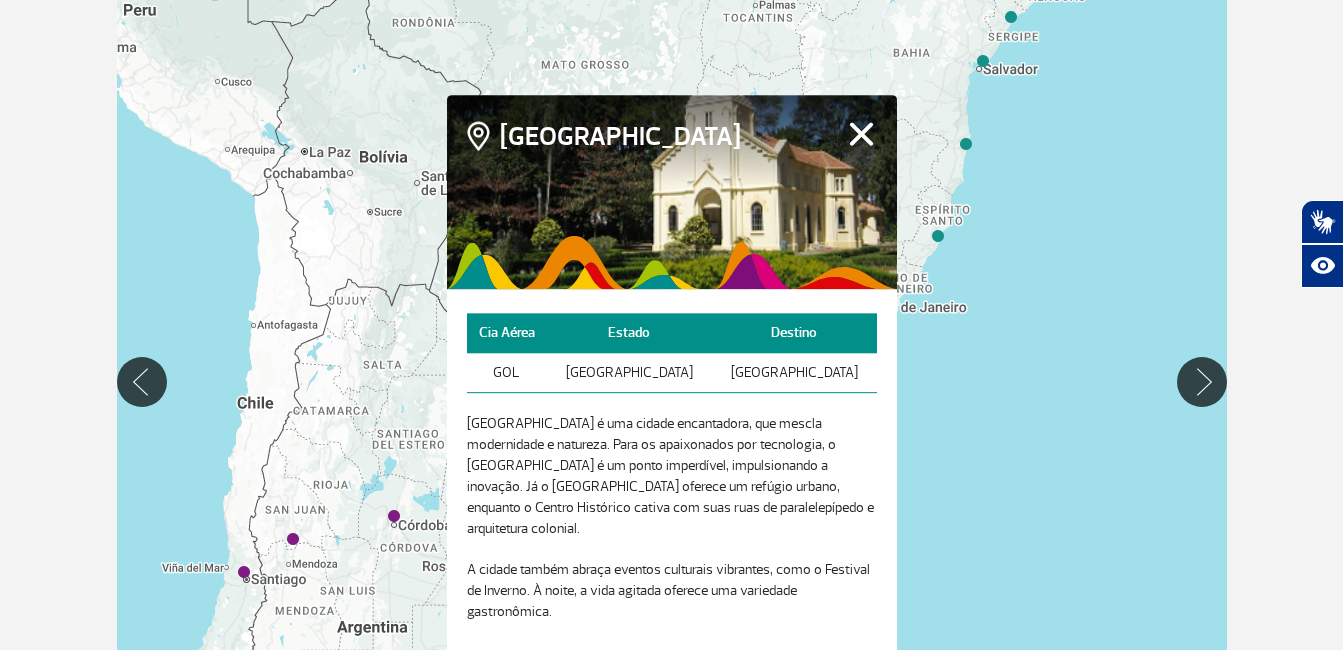 drag, startPoint x: 705, startPoint y: 376, endPoint x: 728, endPoint y: 384, distance: 24.351591 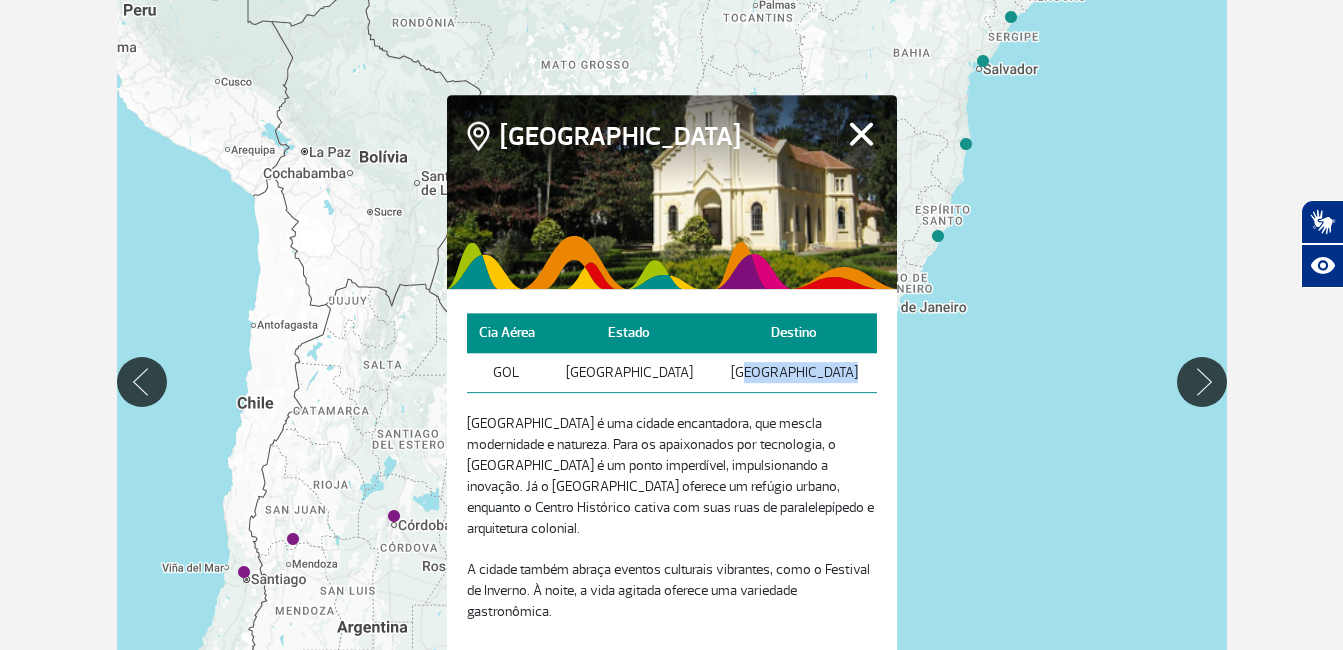 drag, startPoint x: 728, startPoint y: 384, endPoint x: 826, endPoint y: 374, distance: 98.50888 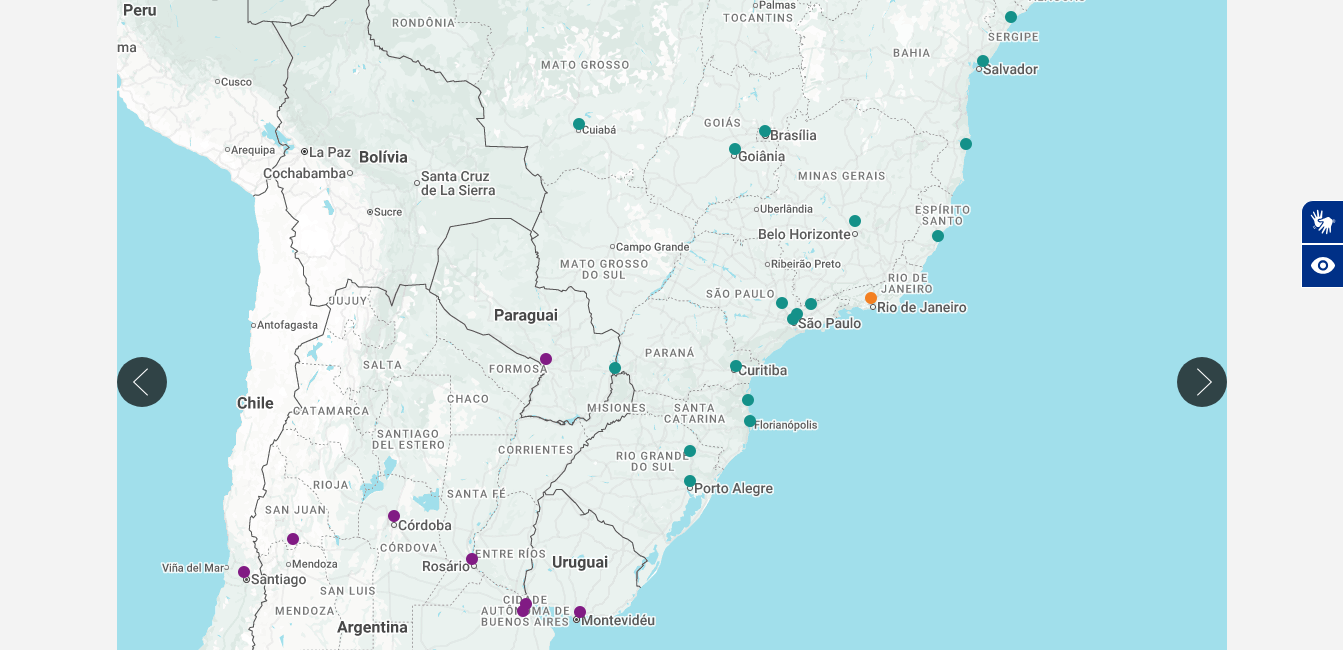 drag, startPoint x: 867, startPoint y: 373, endPoint x: 391, endPoint y: 693, distance: 573.5643 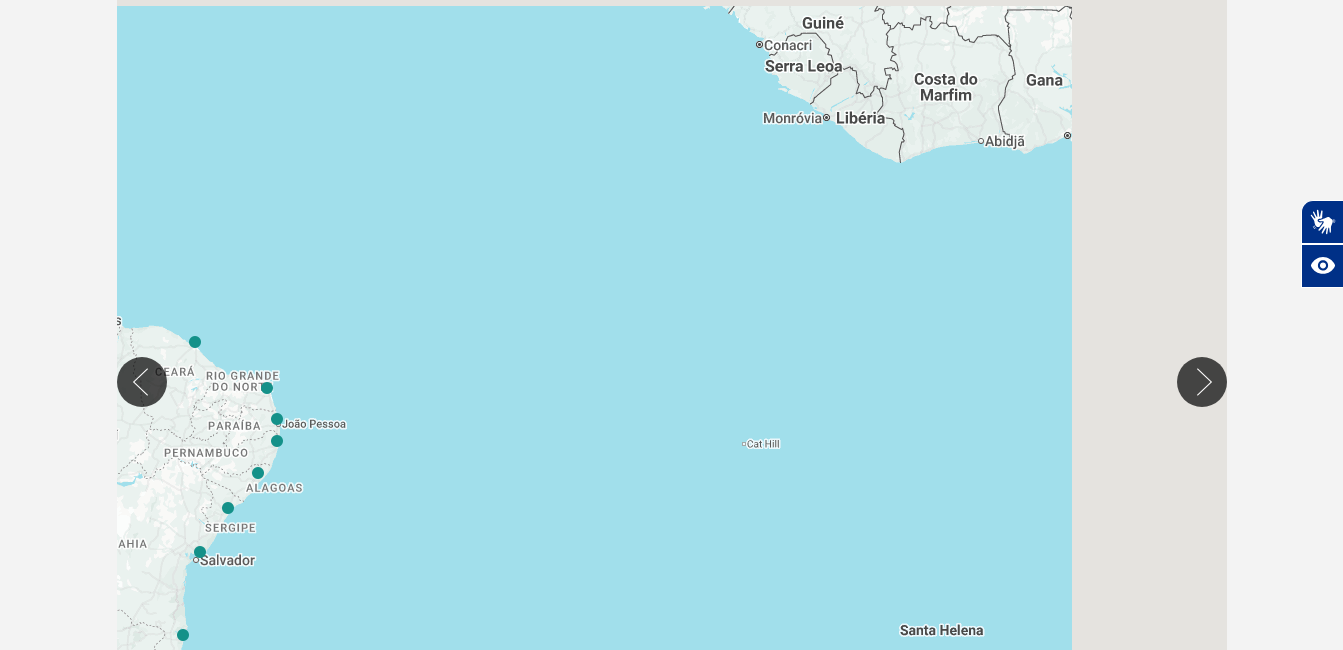 drag, startPoint x: 763, startPoint y: 353, endPoint x: 336, endPoint y: 601, distance: 493.7945 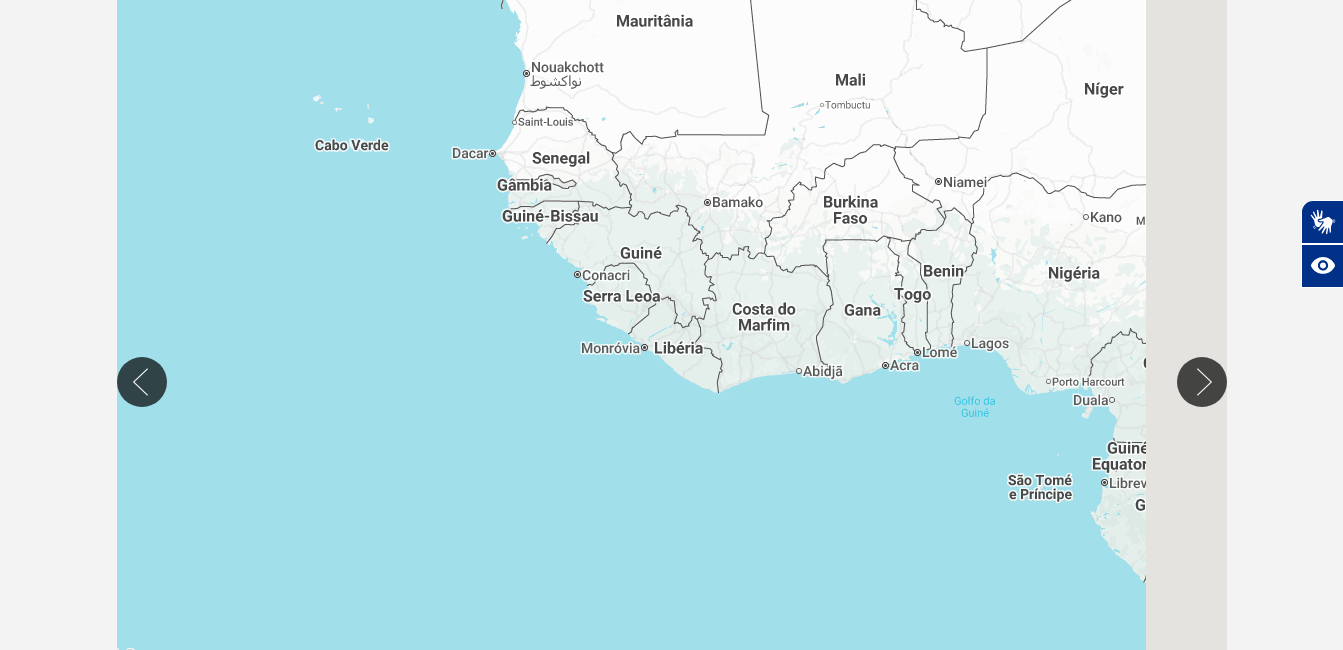 drag, startPoint x: 833, startPoint y: 259, endPoint x: 581, endPoint y: 538, distance: 375.95877 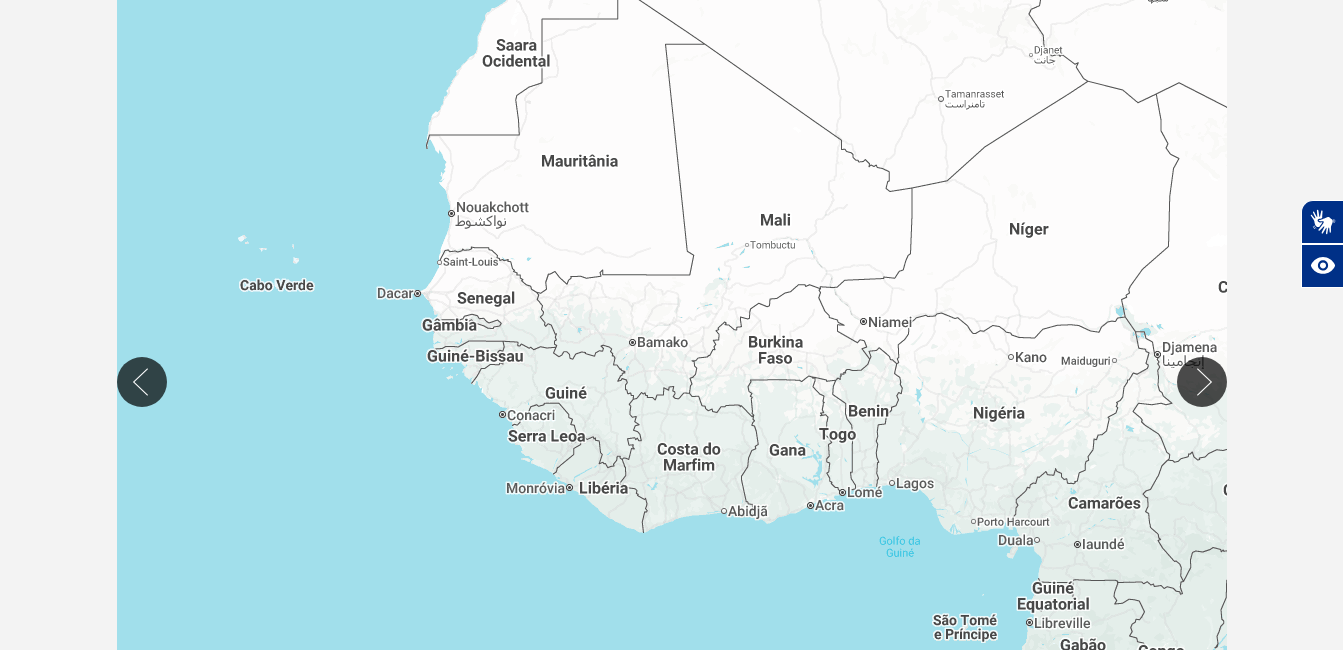 drag, startPoint x: 806, startPoint y: 320, endPoint x: 726, endPoint y: 452, distance: 154.35025 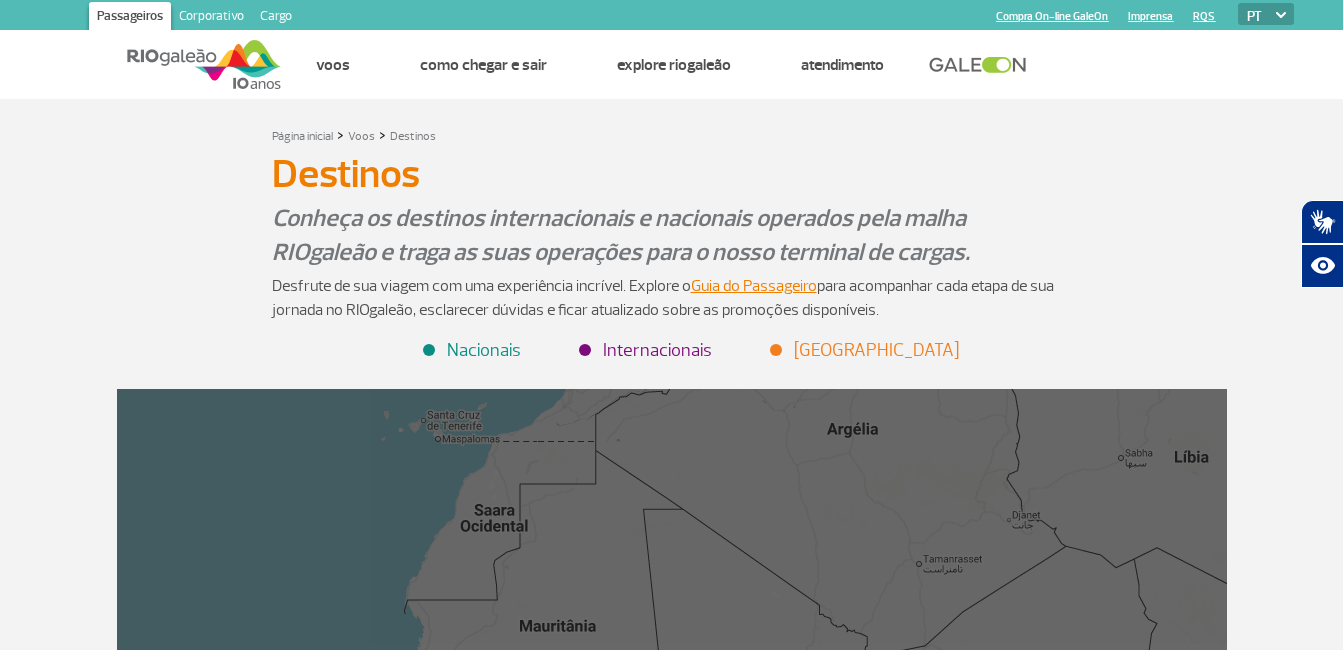 scroll, scrollTop: 300, scrollLeft: 0, axis: vertical 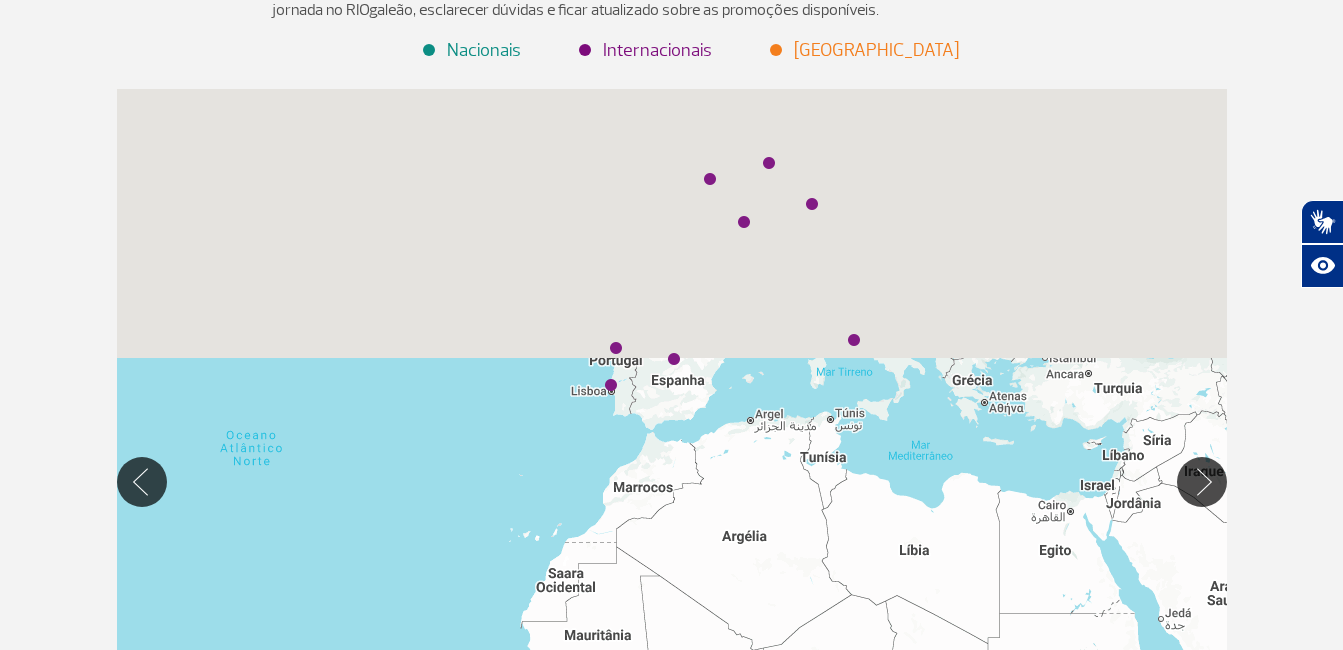 drag, startPoint x: 707, startPoint y: 318, endPoint x: 658, endPoint y: 619, distance: 304.96228 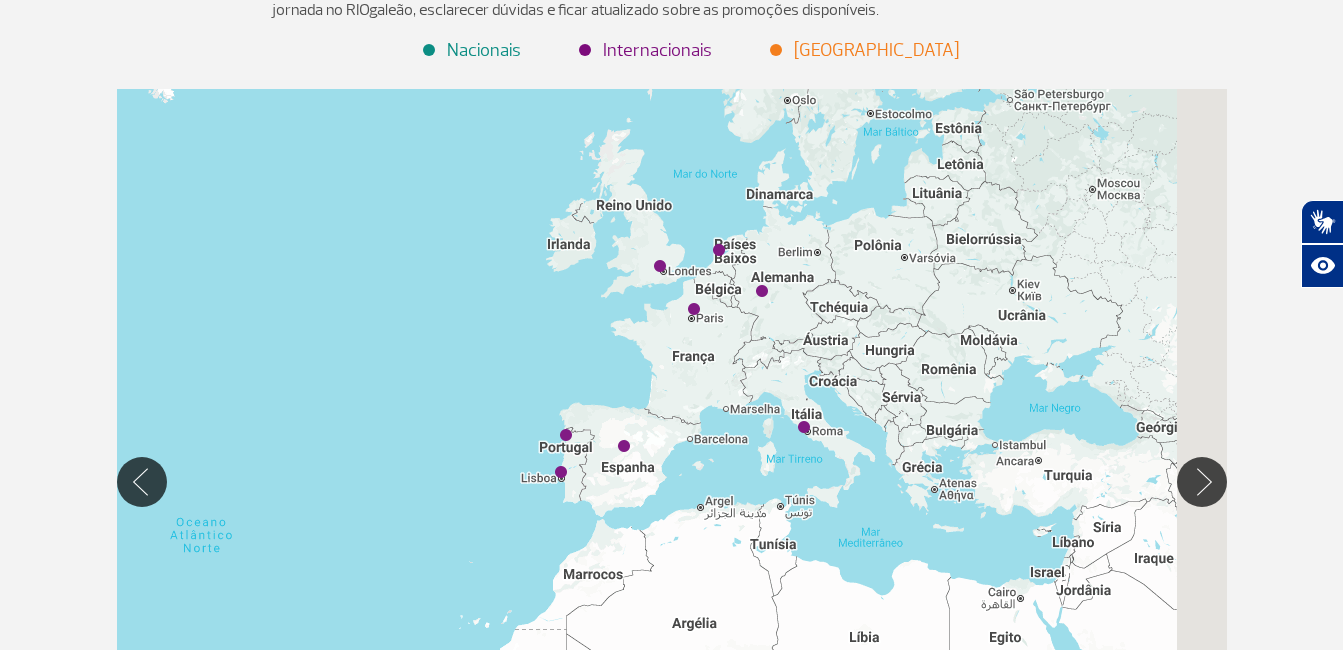 drag, startPoint x: 779, startPoint y: 355, endPoint x: 726, endPoint y: 452, distance: 110.535065 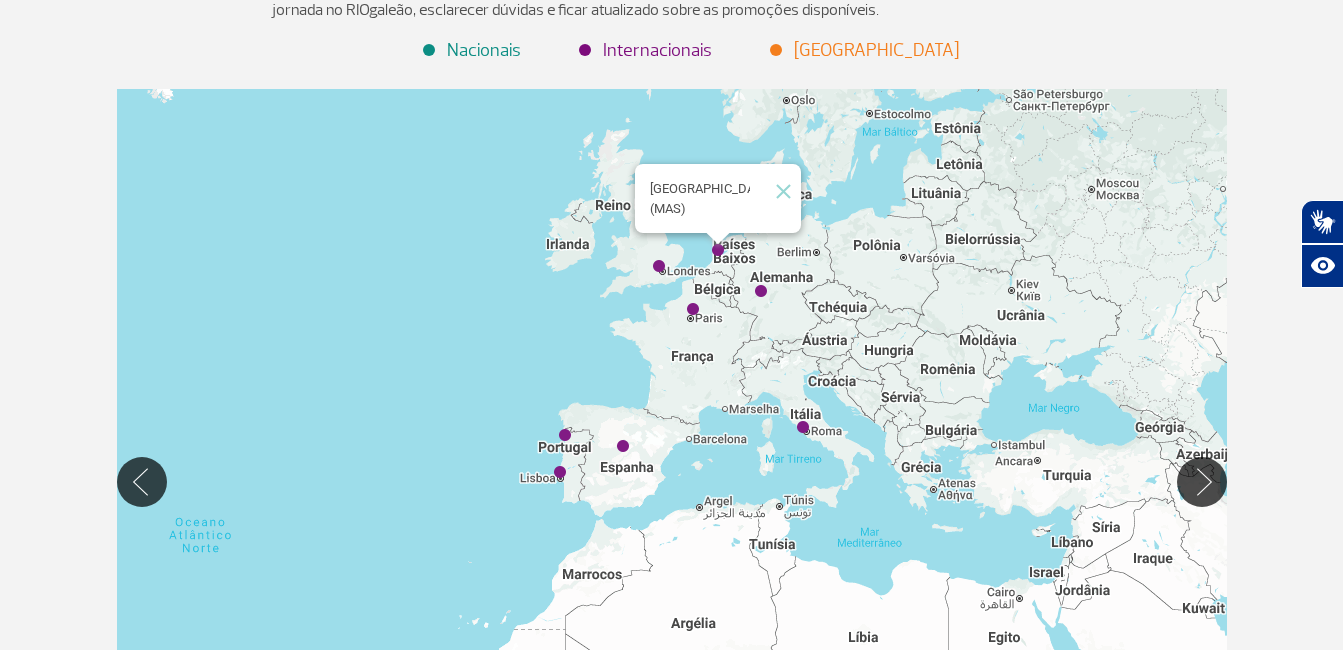 click 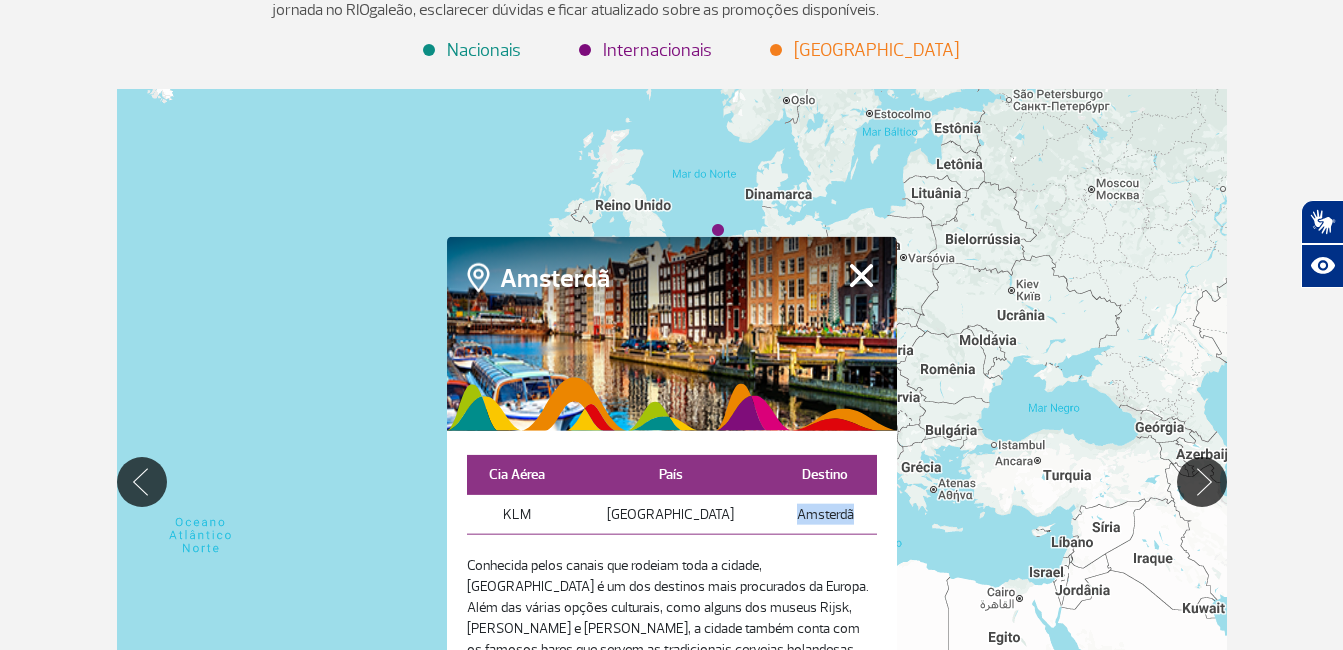 drag, startPoint x: 862, startPoint y: 522, endPoint x: 775, endPoint y: 524, distance: 87.02299 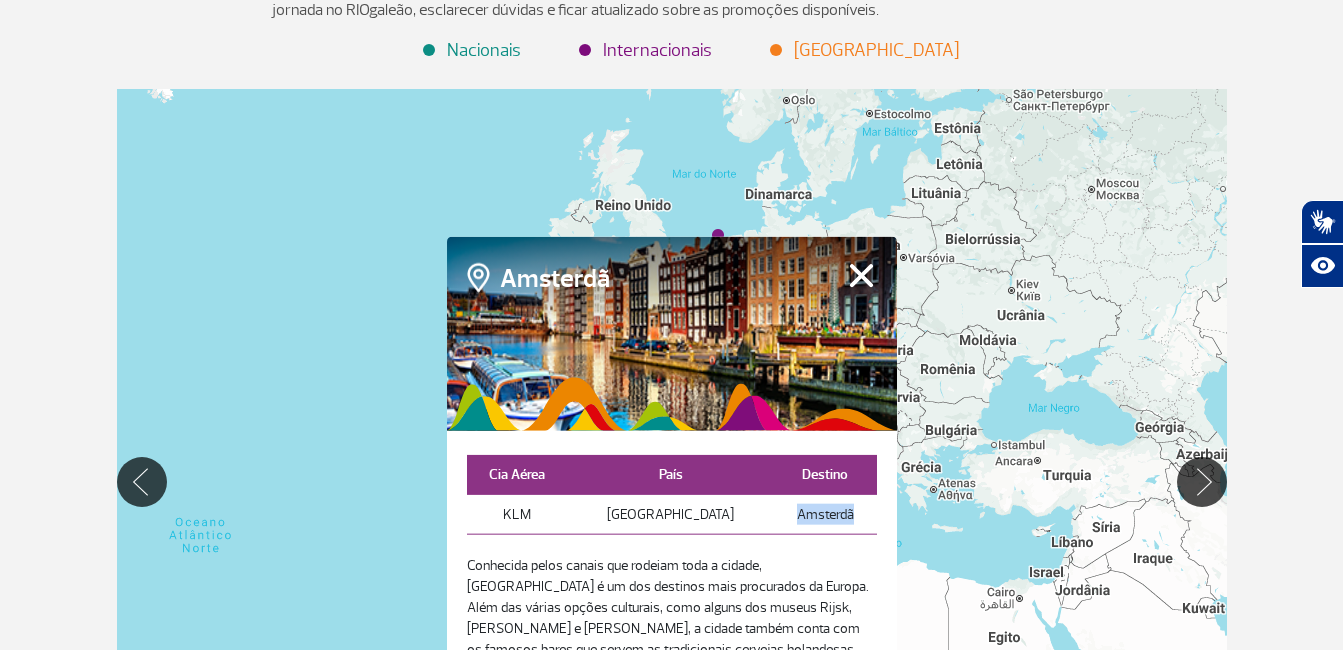 drag, startPoint x: 775, startPoint y: 524, endPoint x: 960, endPoint y: 283, distance: 303.81903 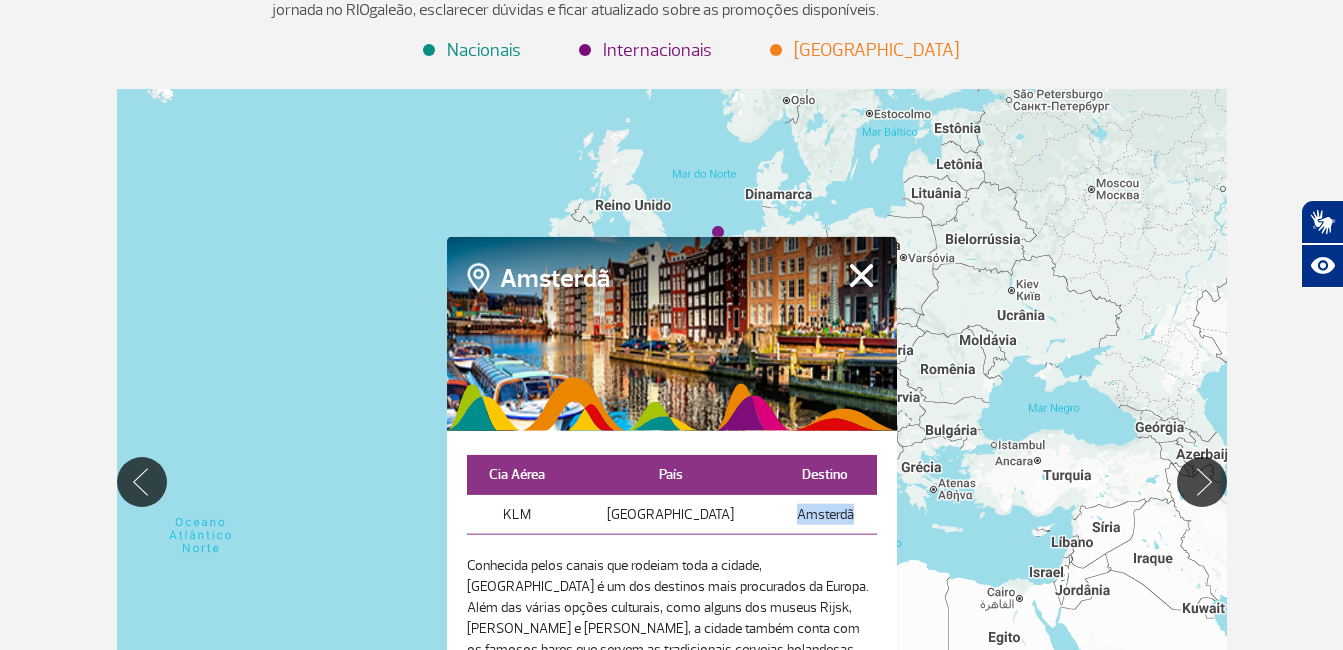 drag, startPoint x: 872, startPoint y: 268, endPoint x: 822, endPoint y: 272, distance: 50.159744 